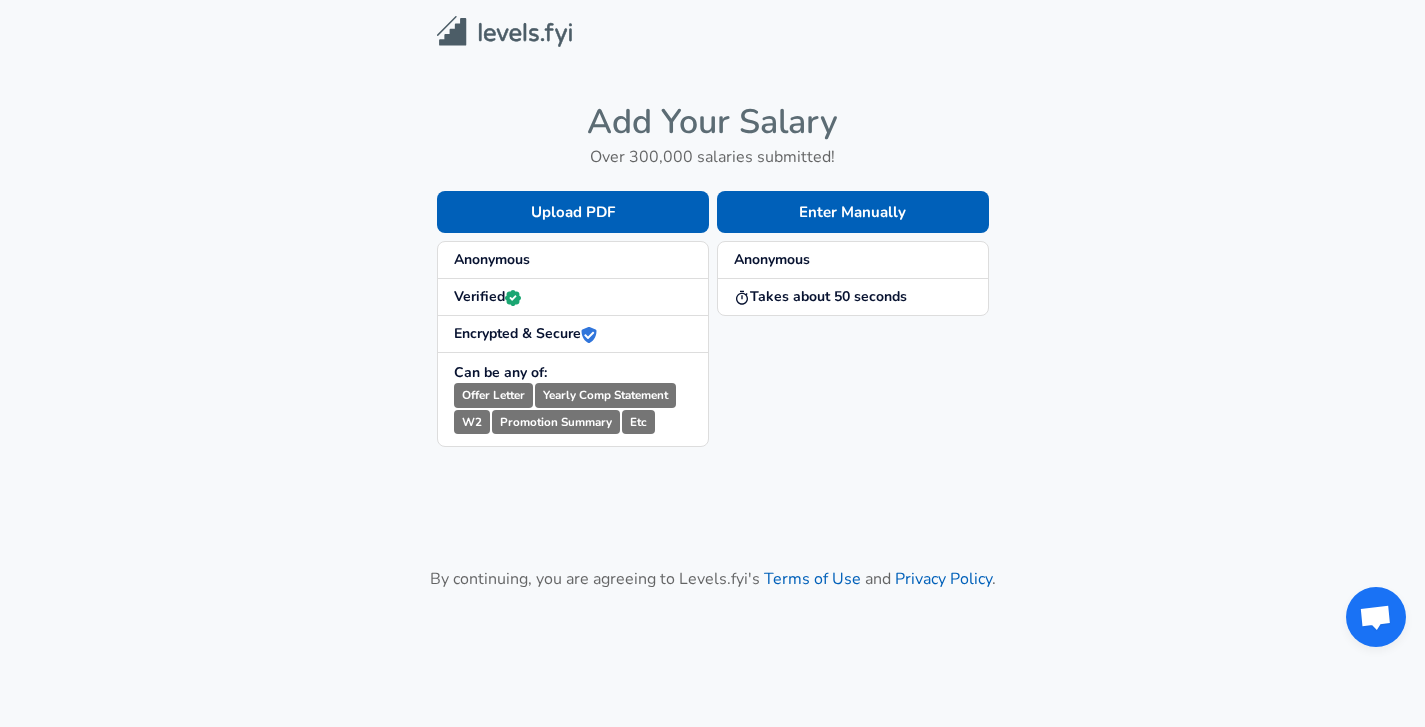 scroll, scrollTop: 0, scrollLeft: 0, axis: both 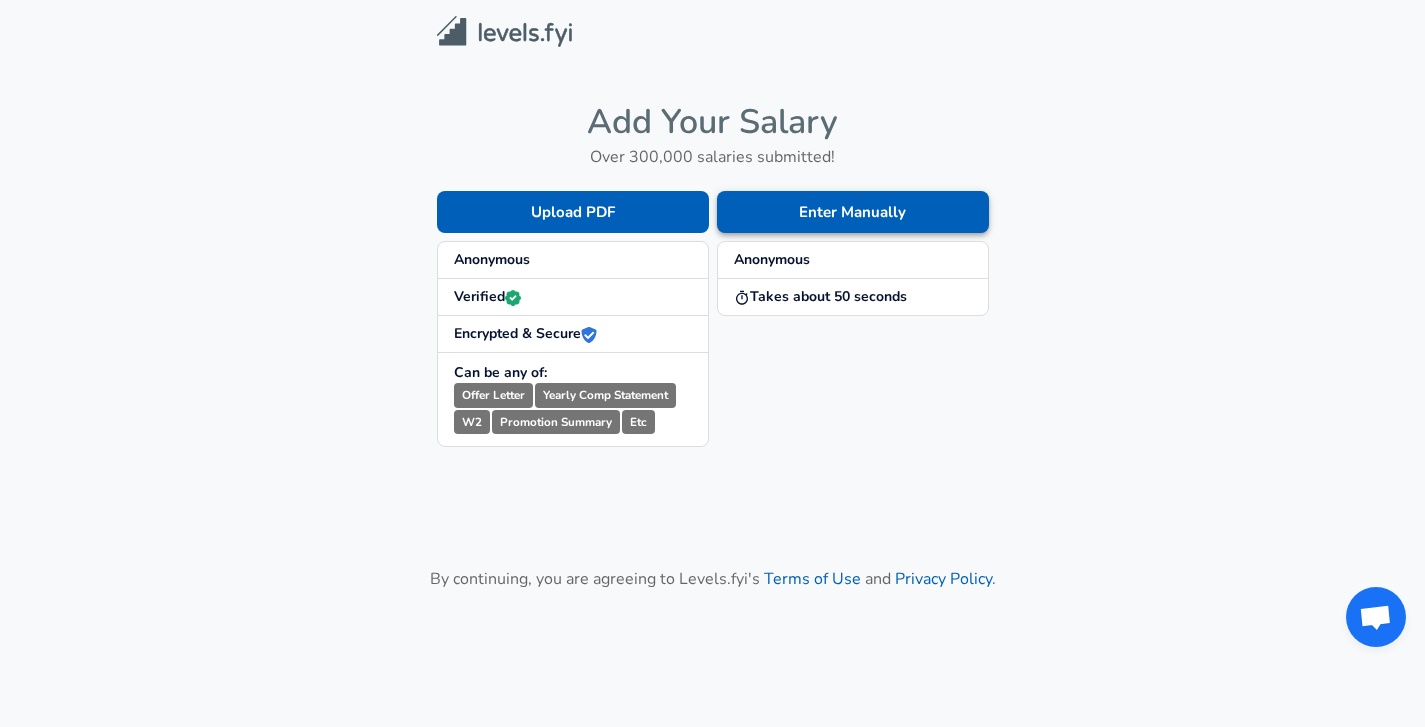 click on "Enter Manually" at bounding box center [853, 212] 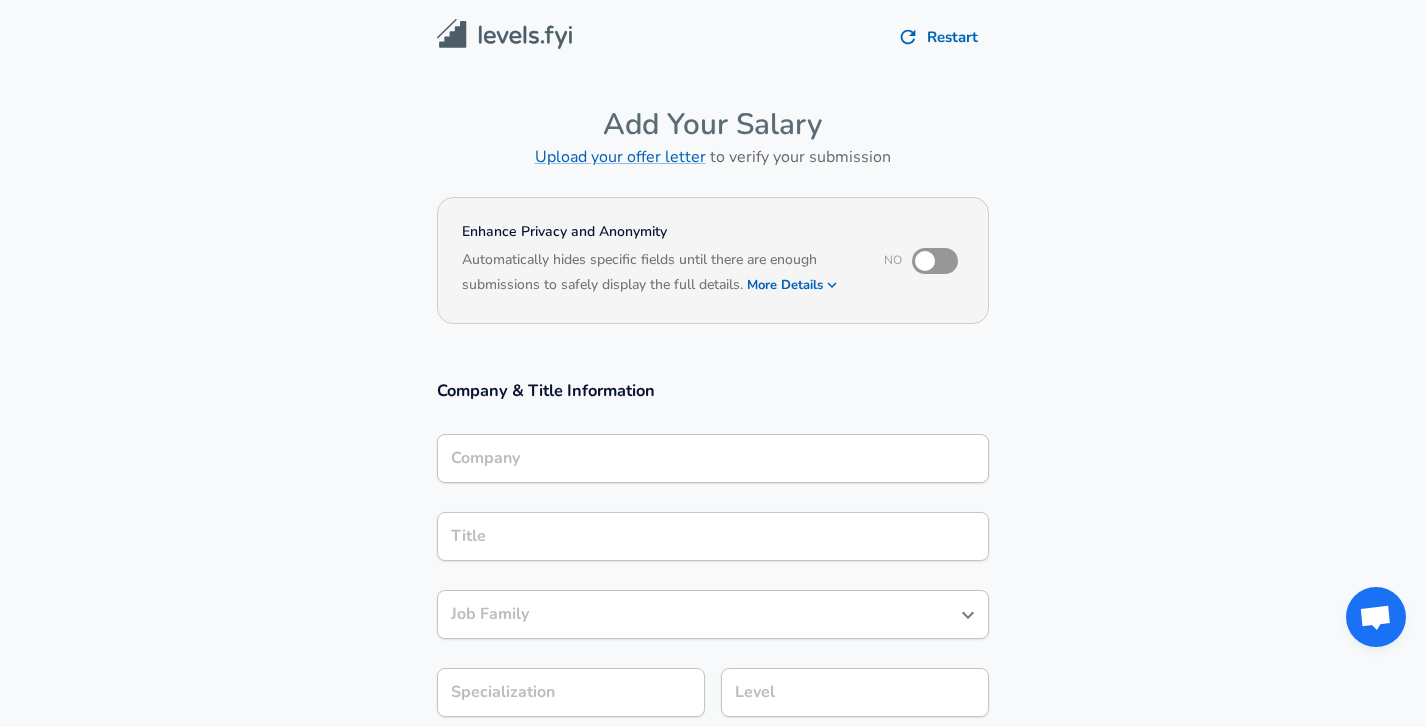 click at bounding box center (925, 261) 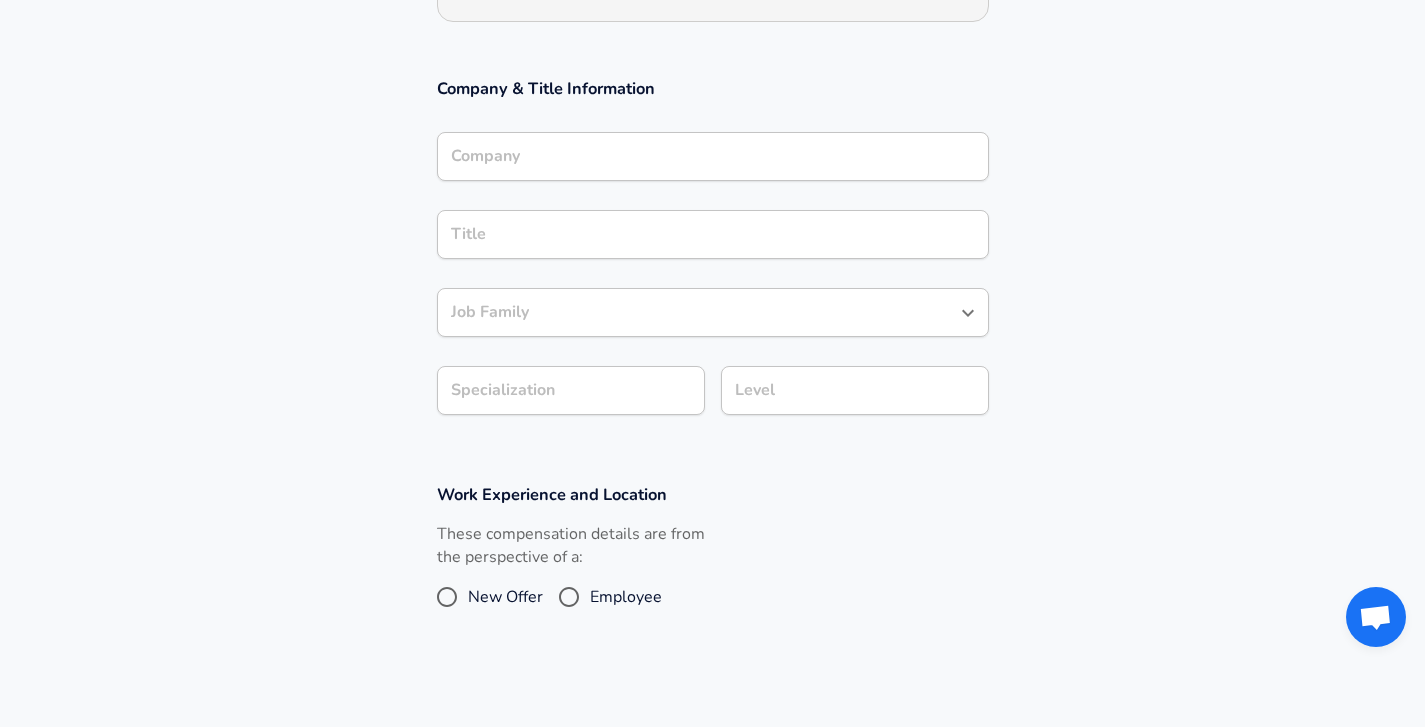 scroll, scrollTop: 355, scrollLeft: 0, axis: vertical 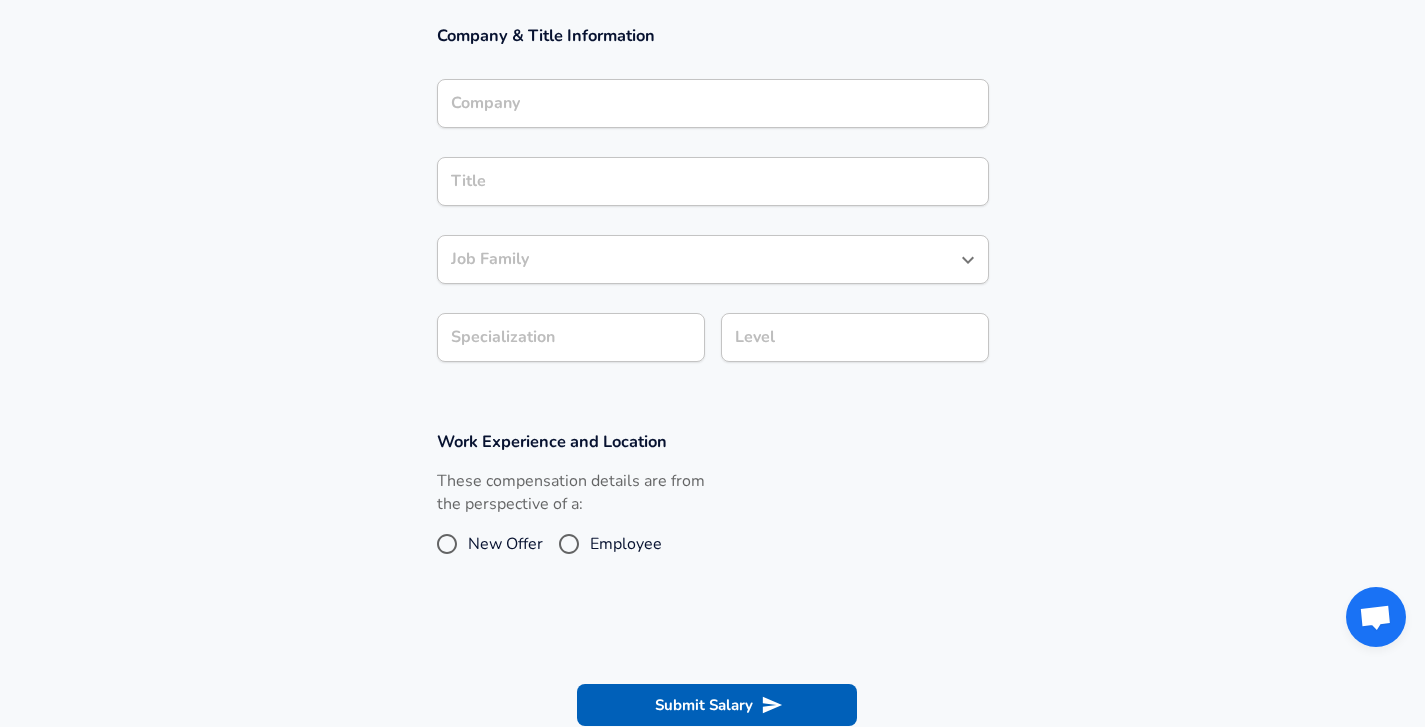 click on "Job Family" at bounding box center (698, 259) 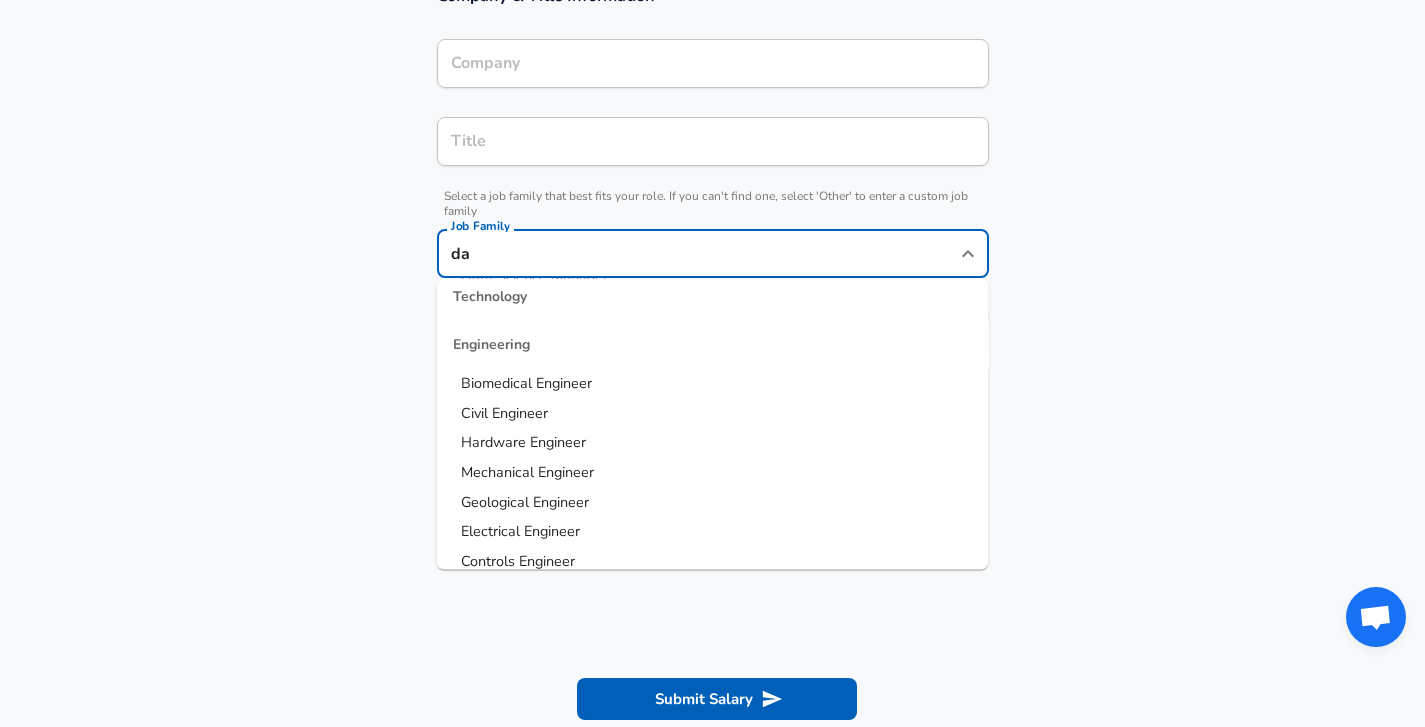 scroll, scrollTop: 0, scrollLeft: 0, axis: both 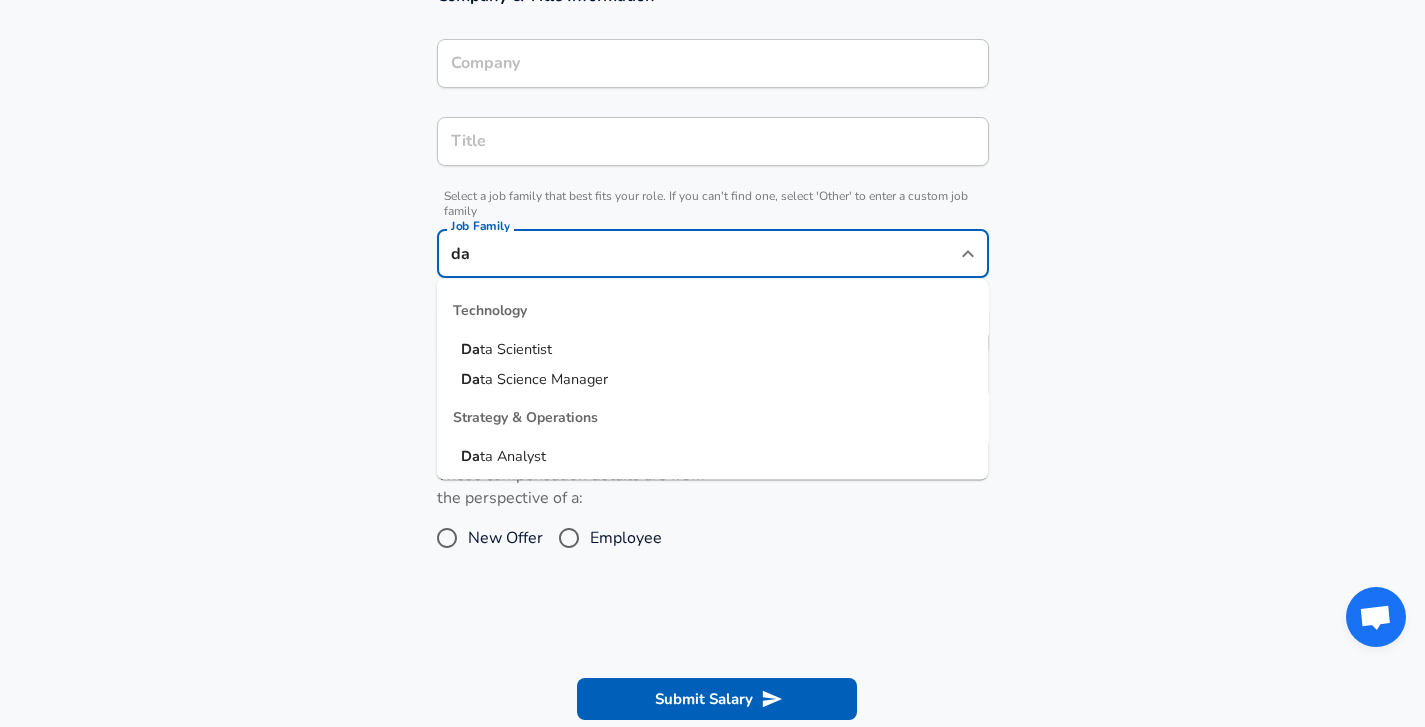 type on "d" 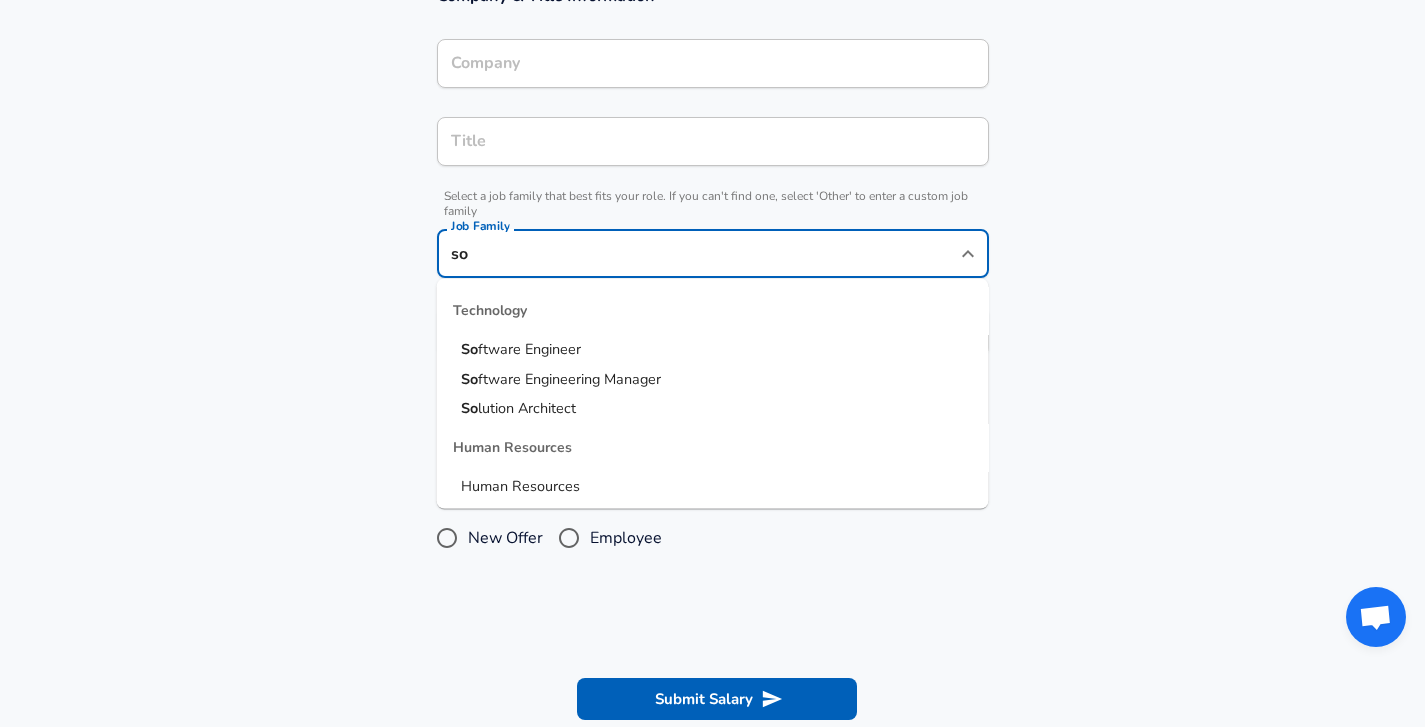 type on "sof" 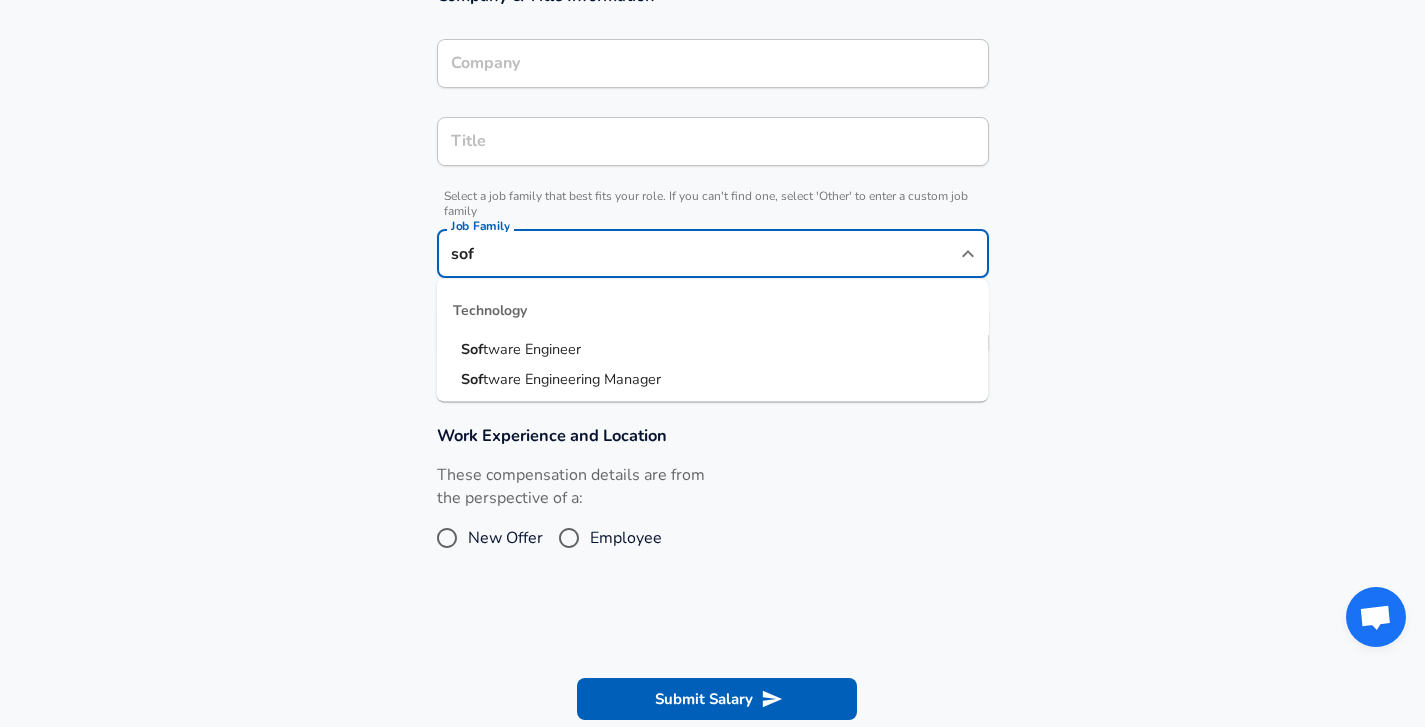 click on "Job Family sof Job Family" at bounding box center [713, 252] 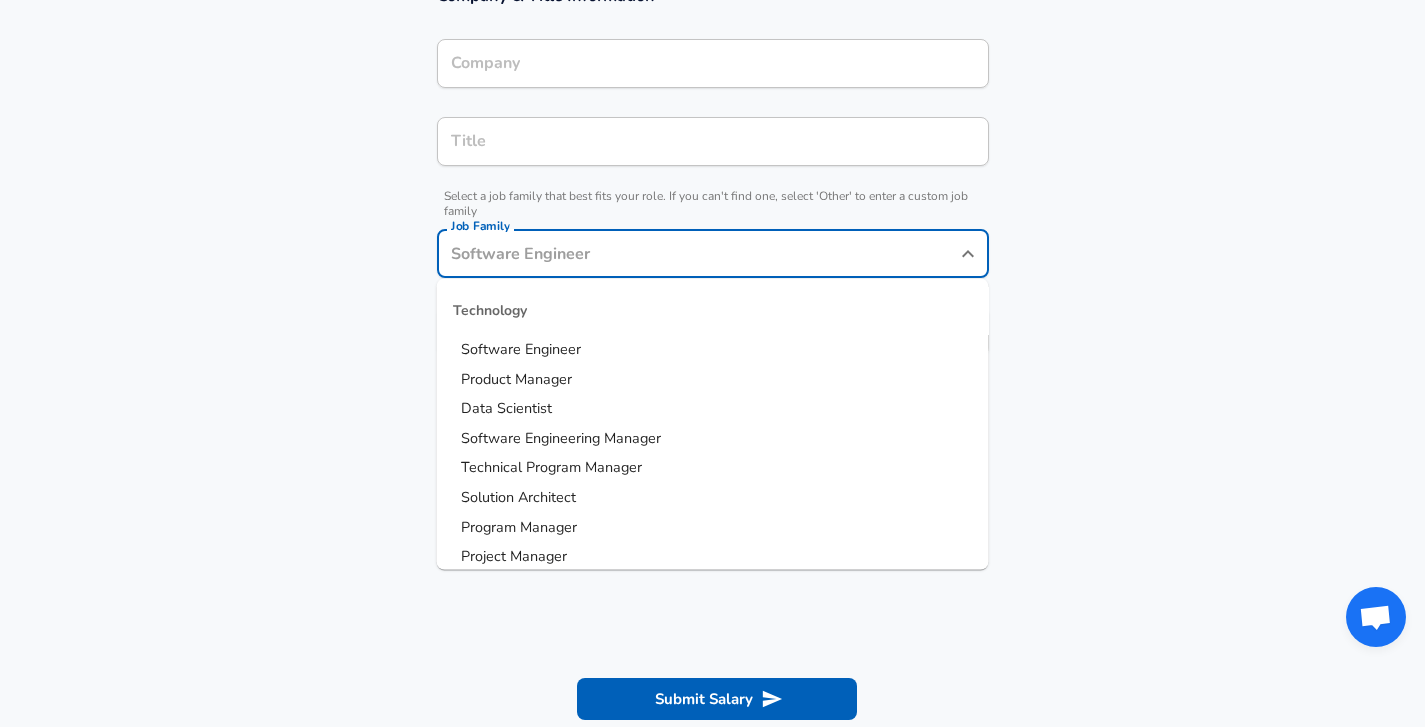 click on "Work Experience and Location These compensation details are from the perspective of a: New Offer Employee" at bounding box center [712, 501] 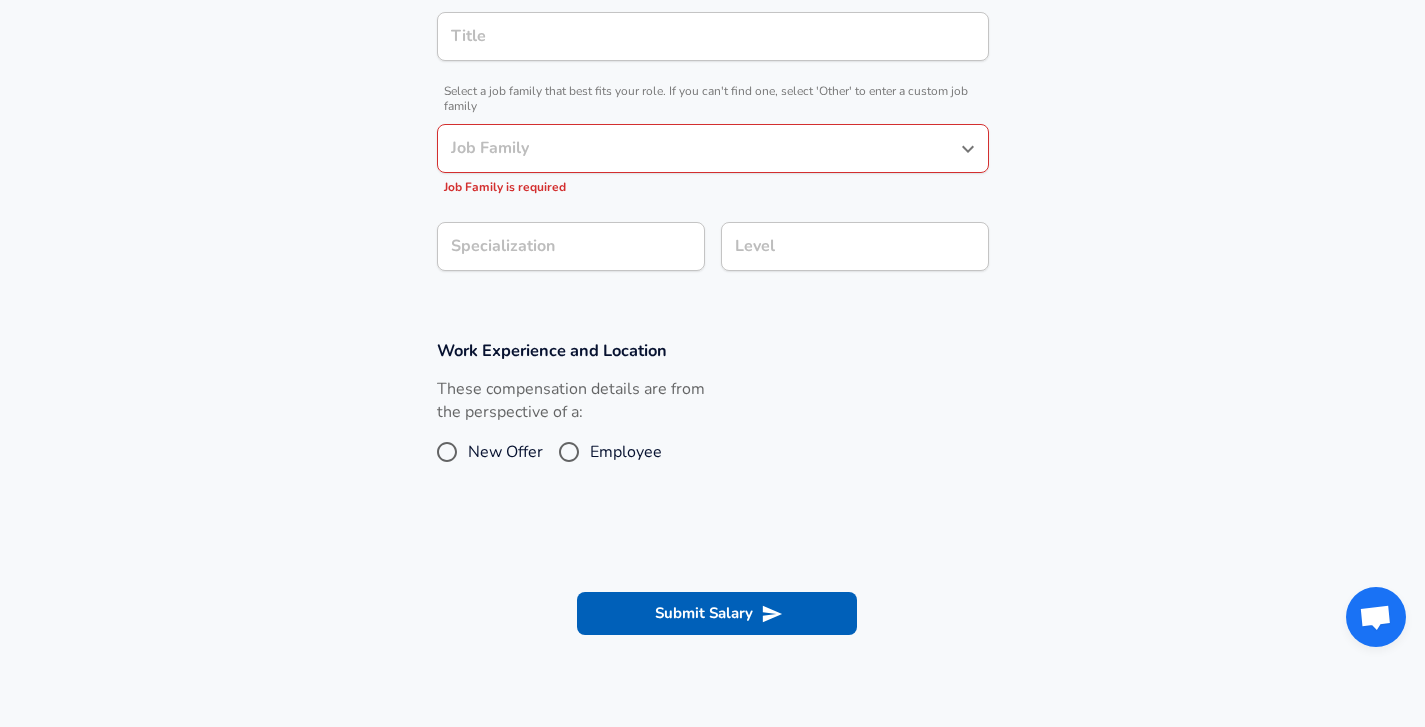 scroll, scrollTop: 503, scrollLeft: 0, axis: vertical 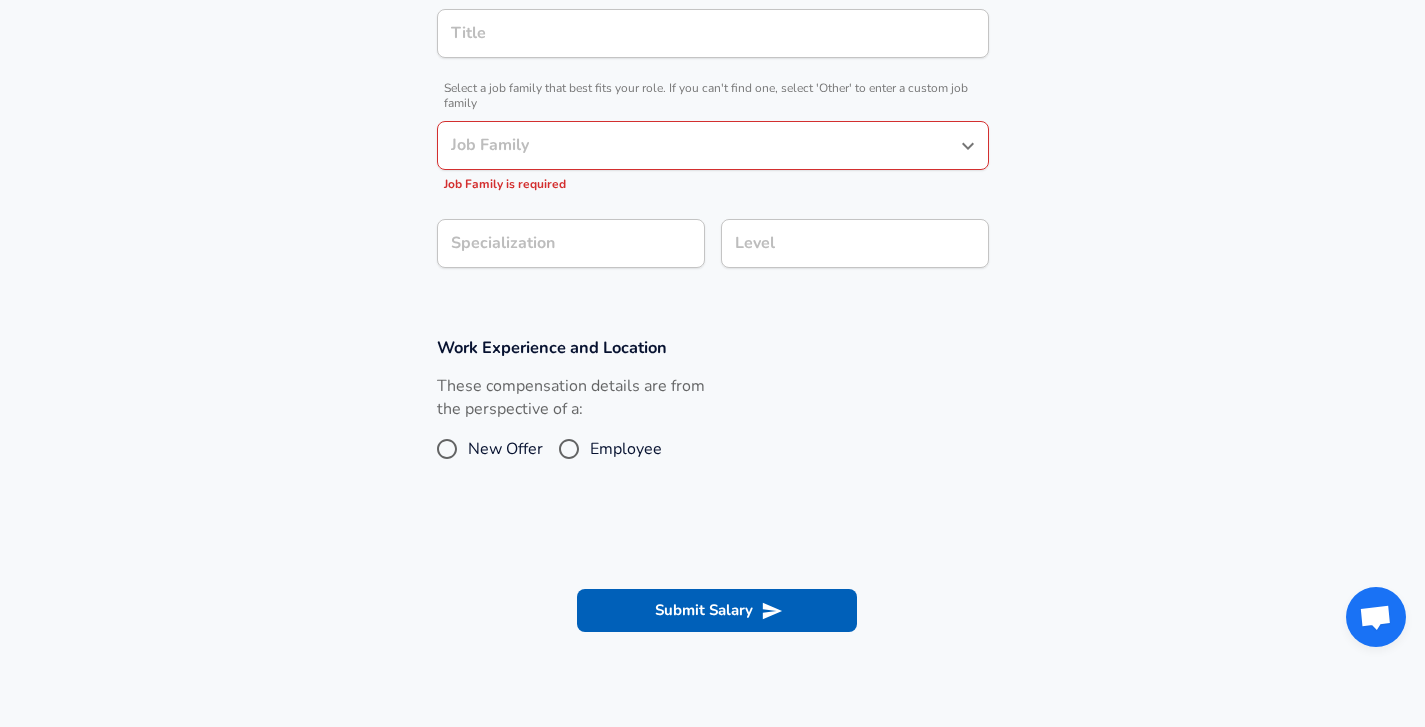 click on "Employee" at bounding box center (626, 449) 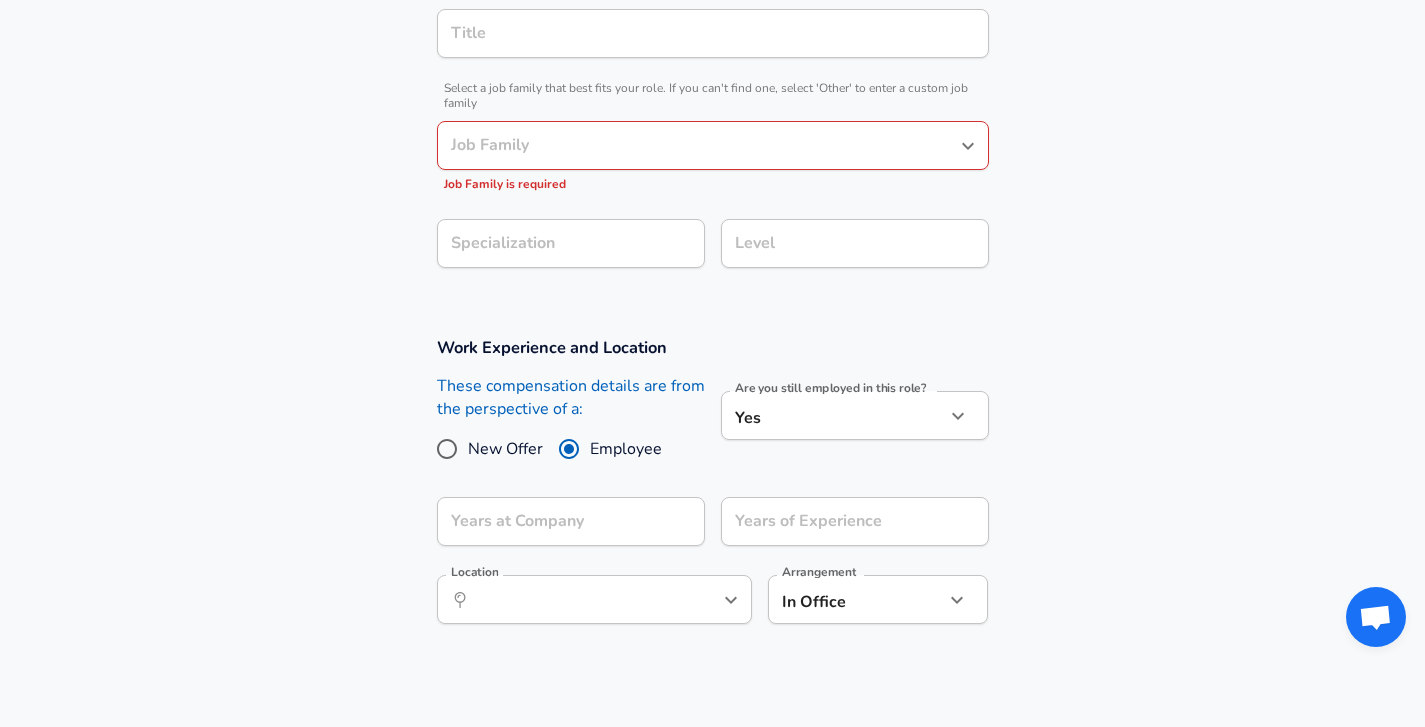 scroll, scrollTop: 693, scrollLeft: 0, axis: vertical 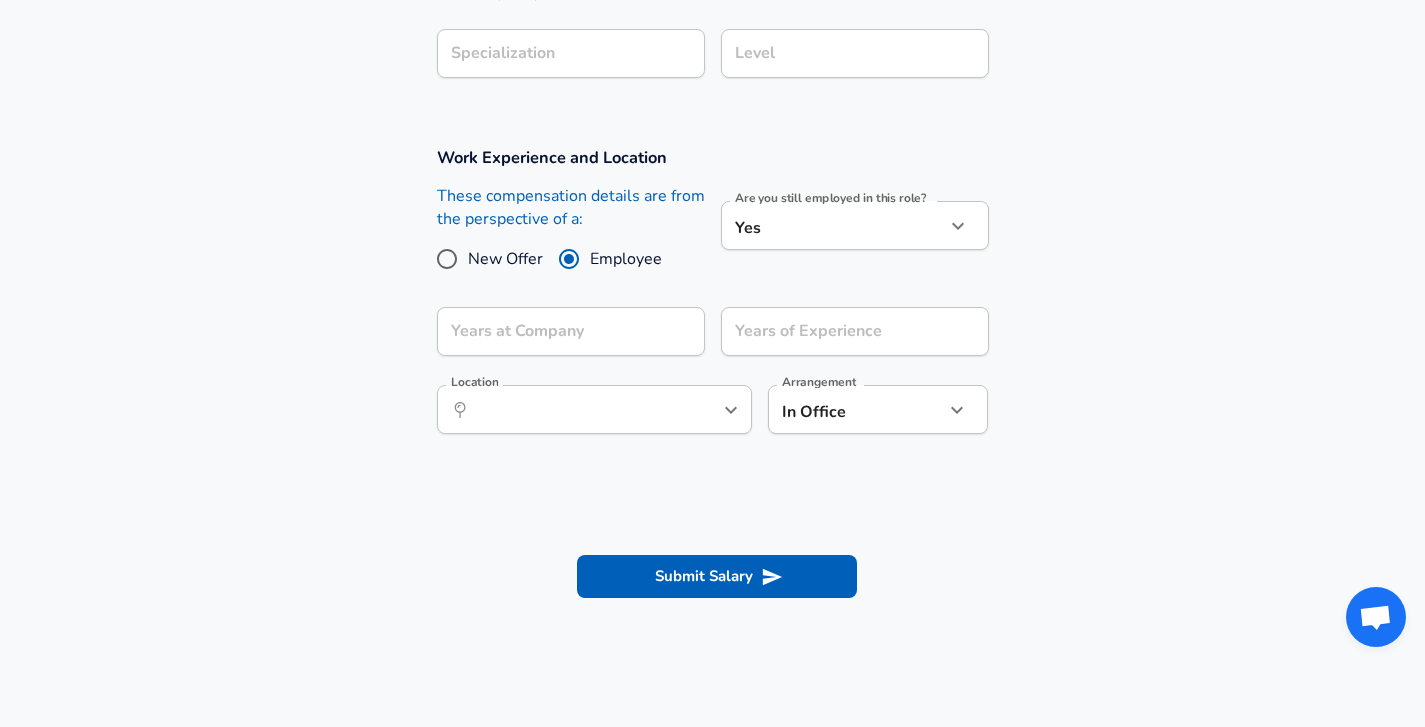click on "Restart Add Your Salary Upload your offer letter   to verify your submission Enhance Privacy and Anonymity Yes Automatically hides specific fields until there are enough submissions to safely display the full details.   More Details Based on your submission and the data points that we have already collected, we will automatically hide and anonymize specific fields if there aren't enough data points to remain sufficiently anonymous. Company & Title Information Company Company Title Title   Select a job family that best fits your role. If you can't find one, select 'Other' to enter a custom job family Job Family Job Family Job Family is required Specialization Specialization Level Level Work Experience and Location These compensation details are from the perspective of a: New Offer Employee Are you still employed in this role? Yes yes Are you still employed in this role? Years at Company Years at Company Years of Experience Years of Experience Location ​ Location Arrangement In Office office Arrangement" at bounding box center [712, -330] 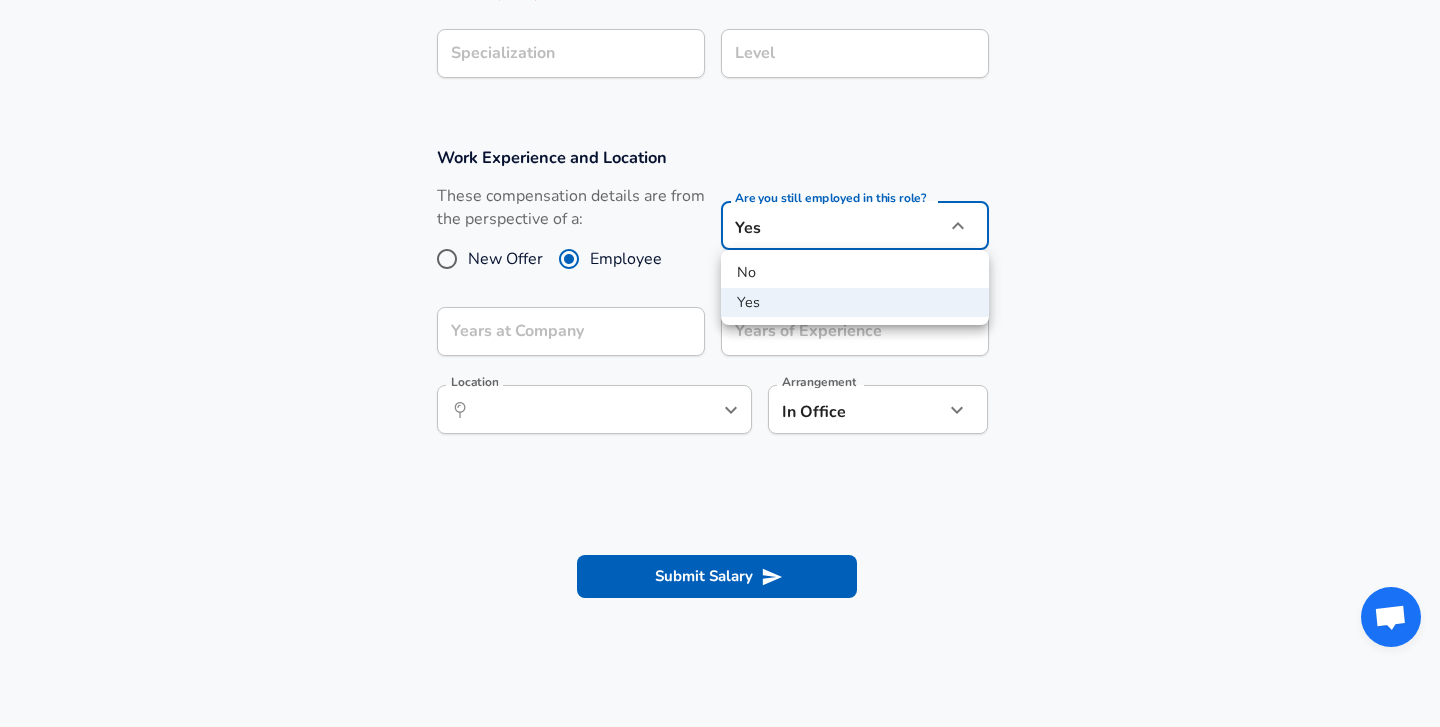 click on "No Yes" at bounding box center (855, 287) 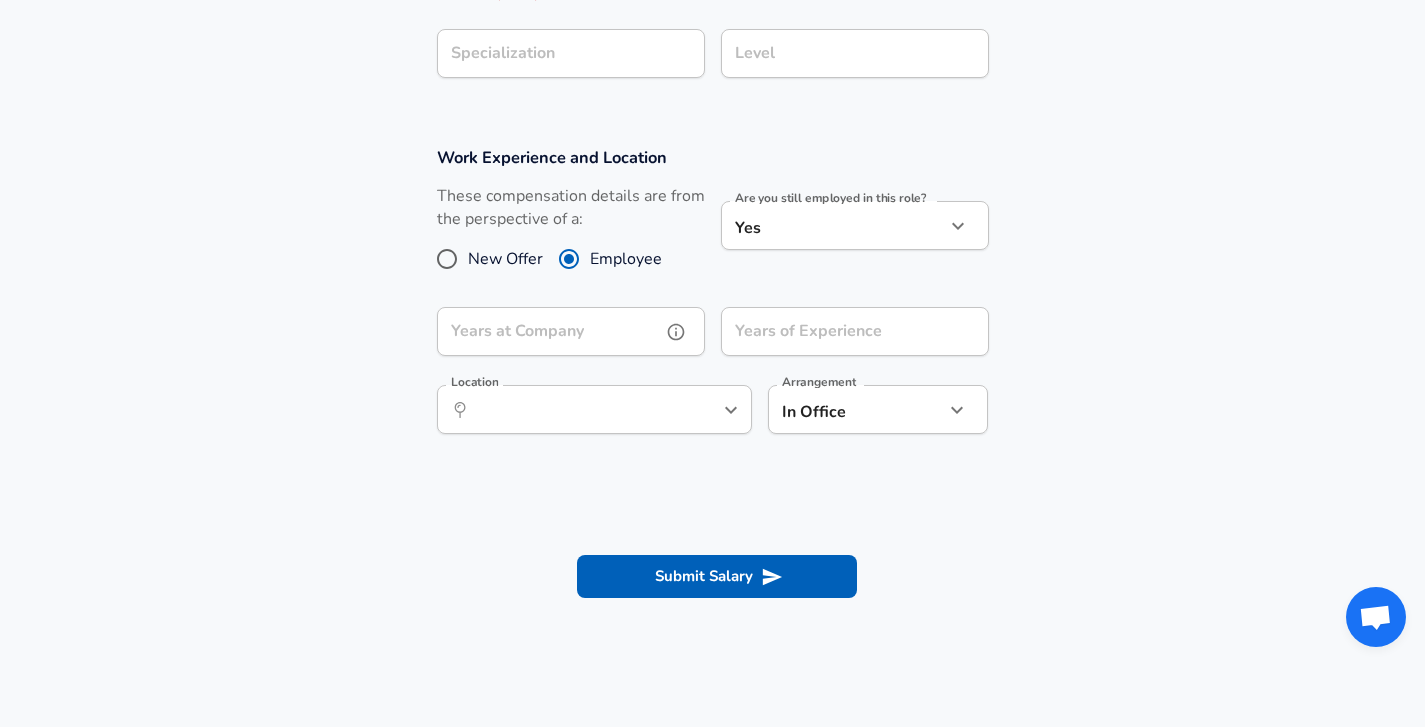 click on "Years at Company" at bounding box center [549, 331] 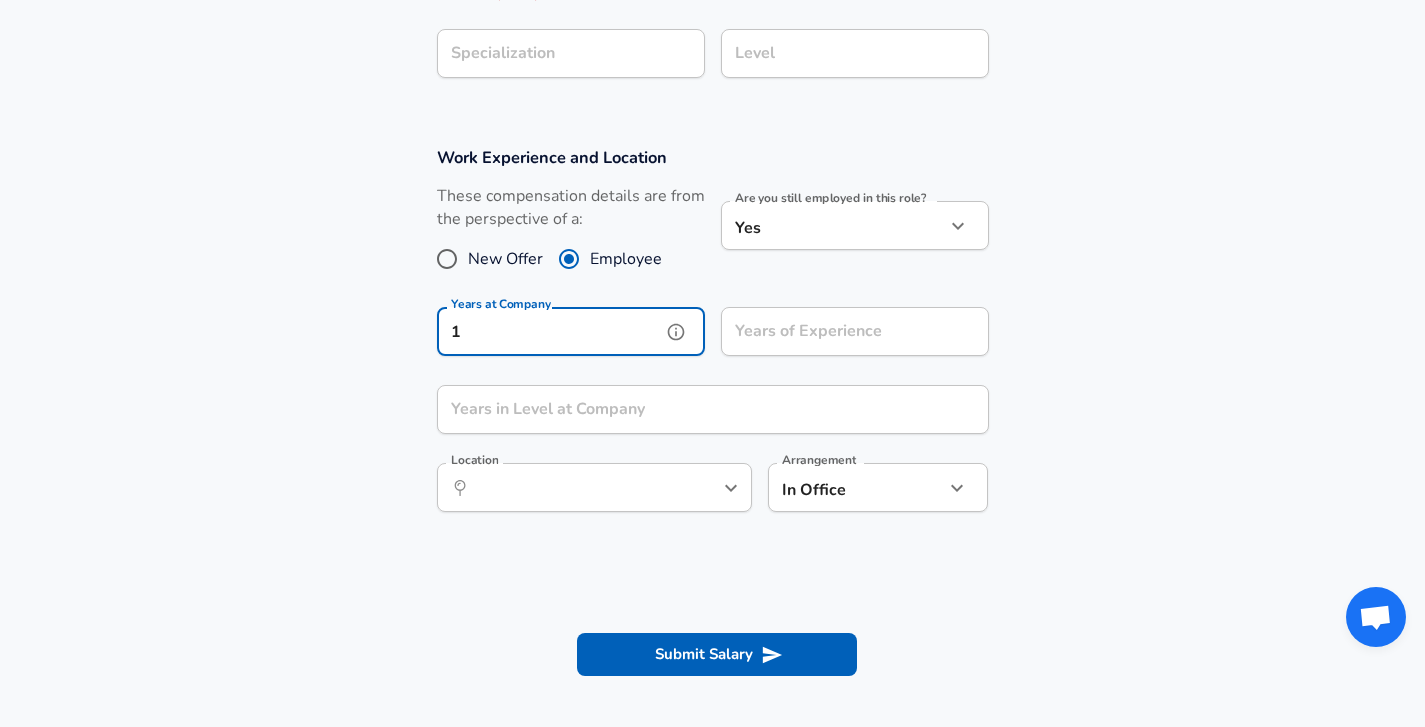 type on "1" 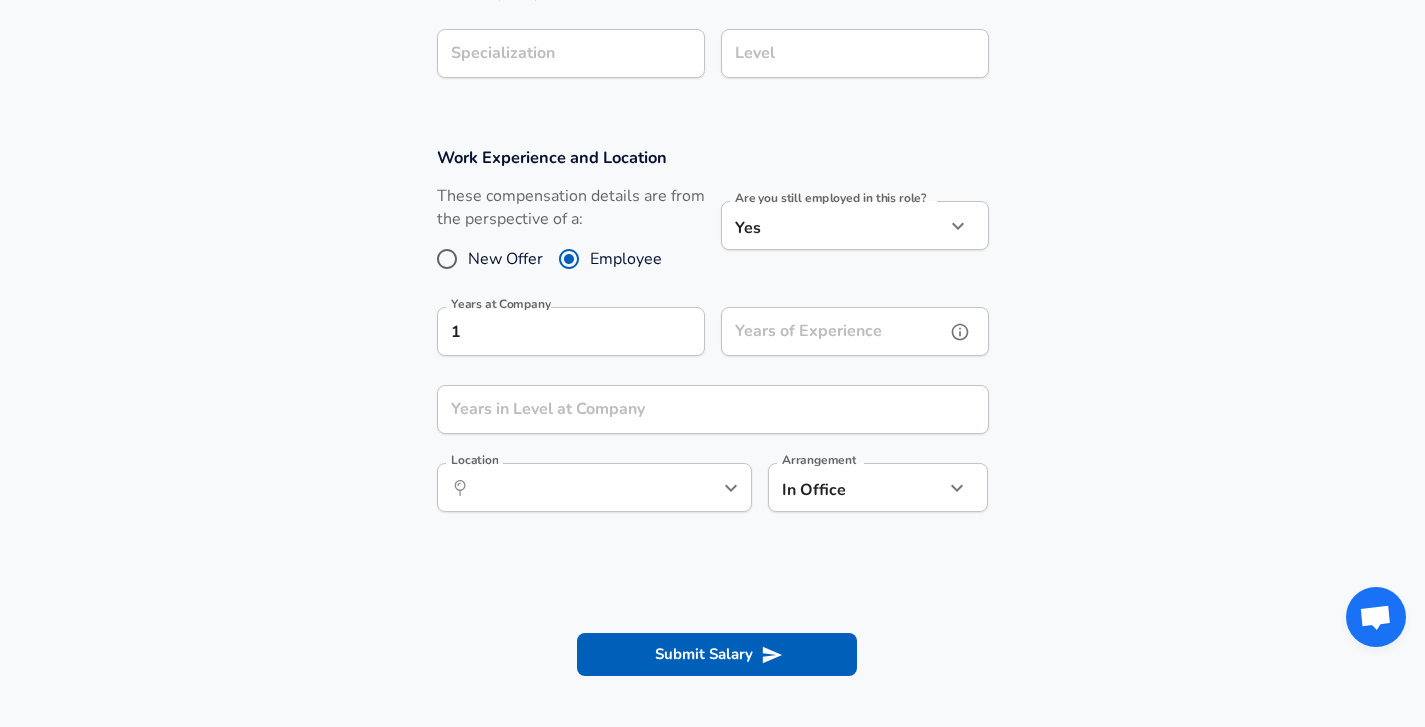 click on "Years of Experience" at bounding box center [833, 331] 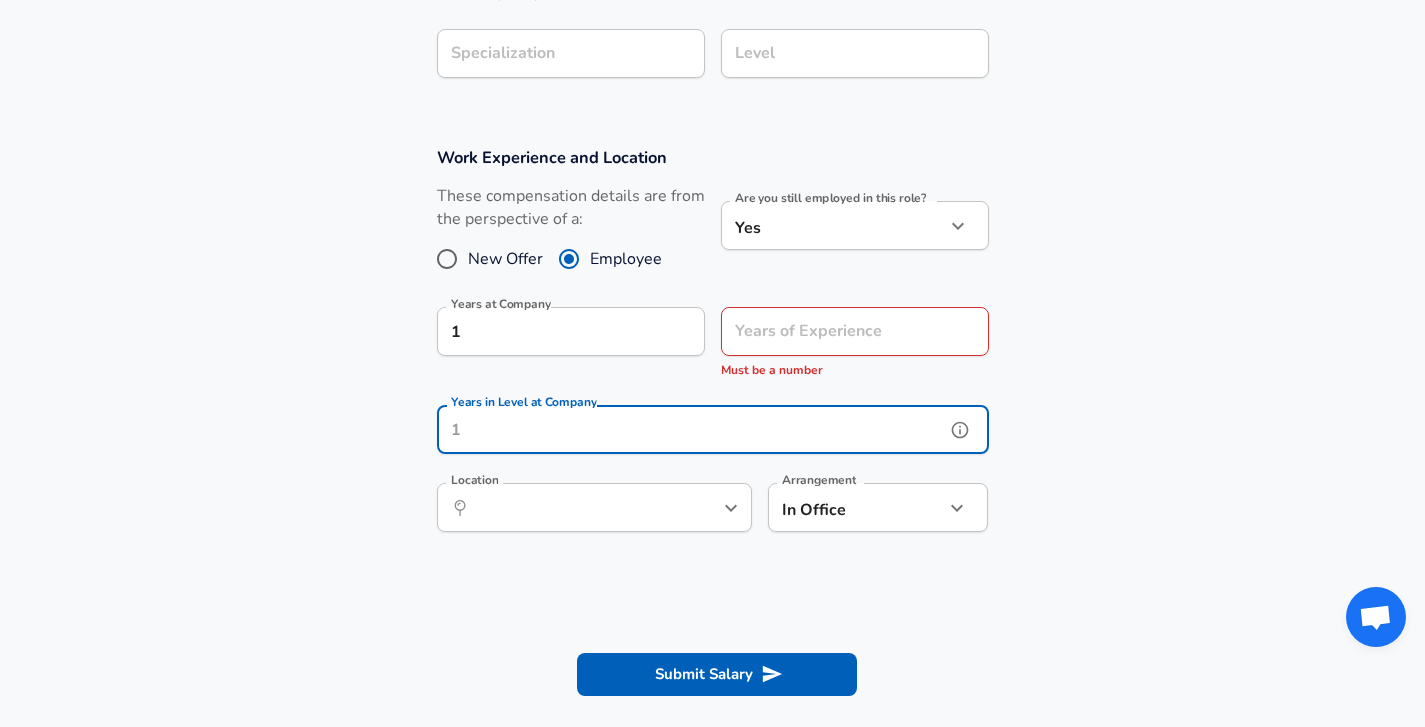 click on "Years in Level at Company" at bounding box center (691, 429) 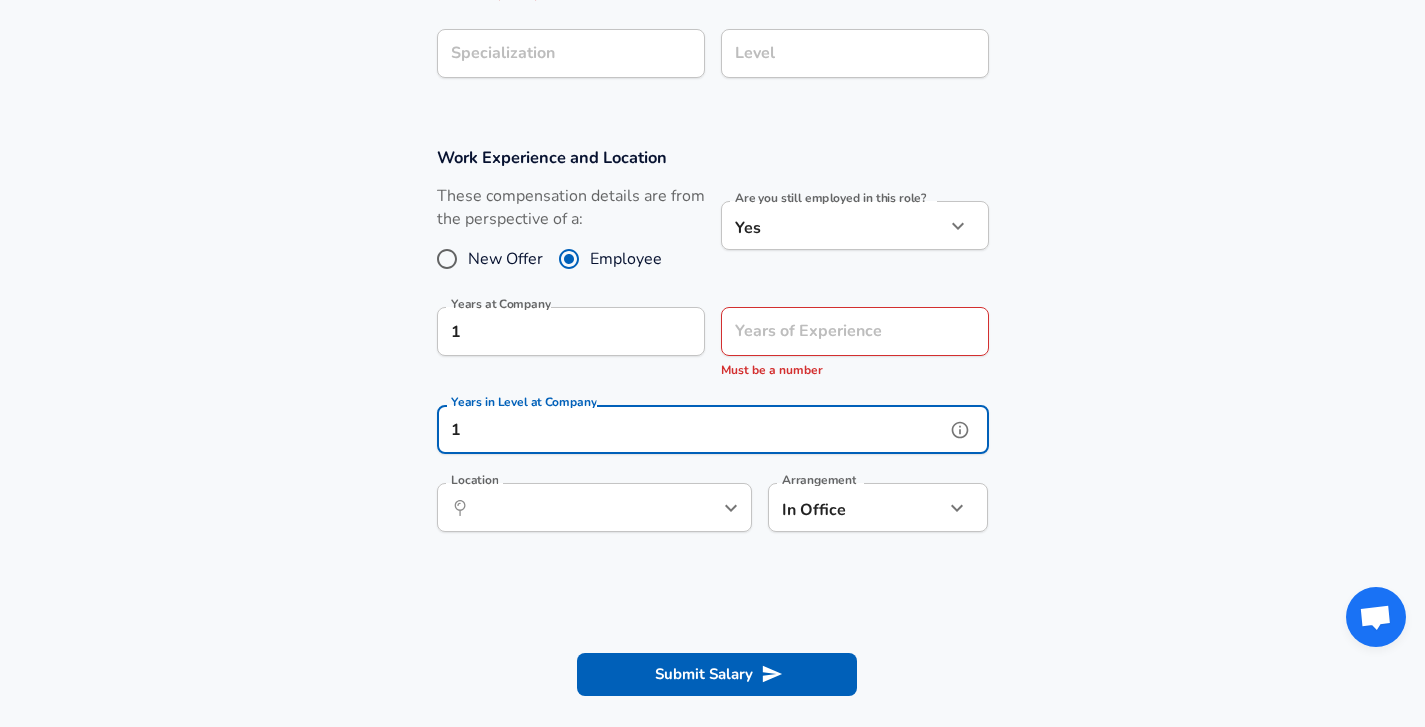 type on "1" 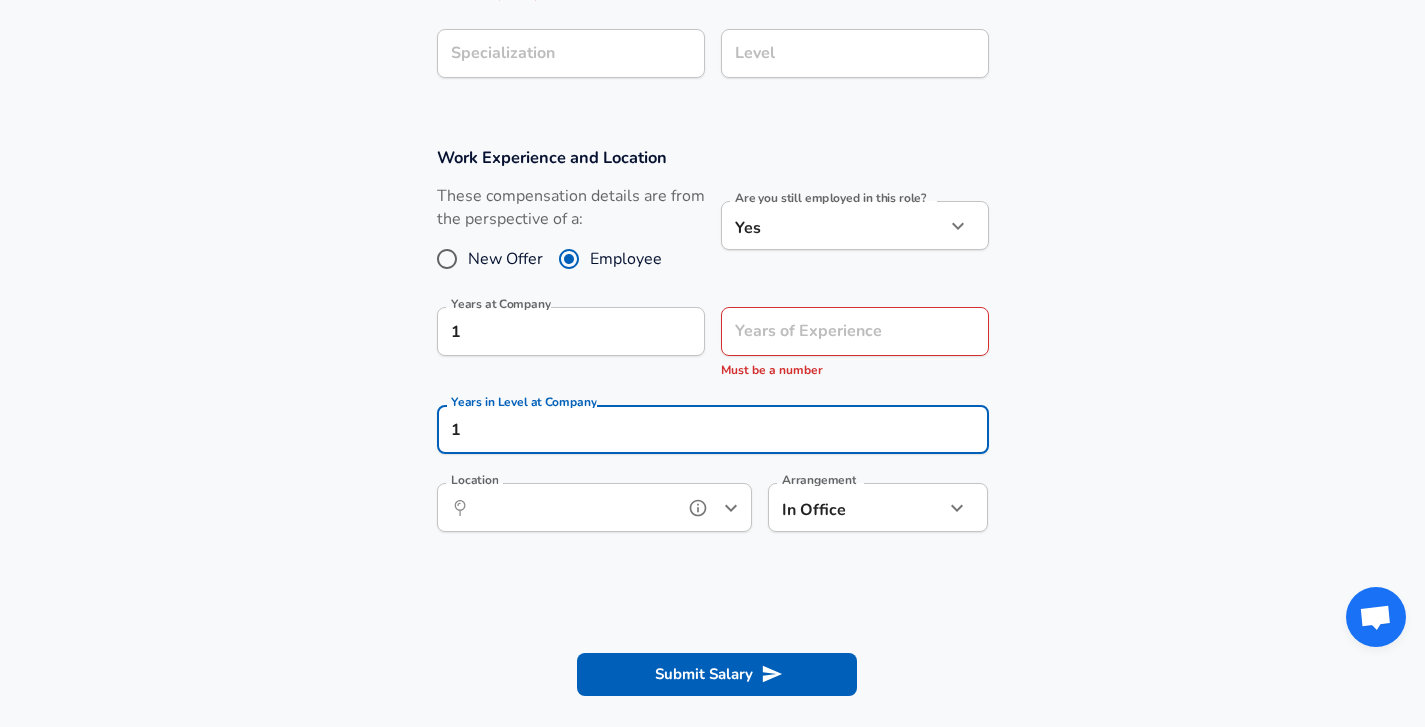click on "Location" at bounding box center [572, 507] 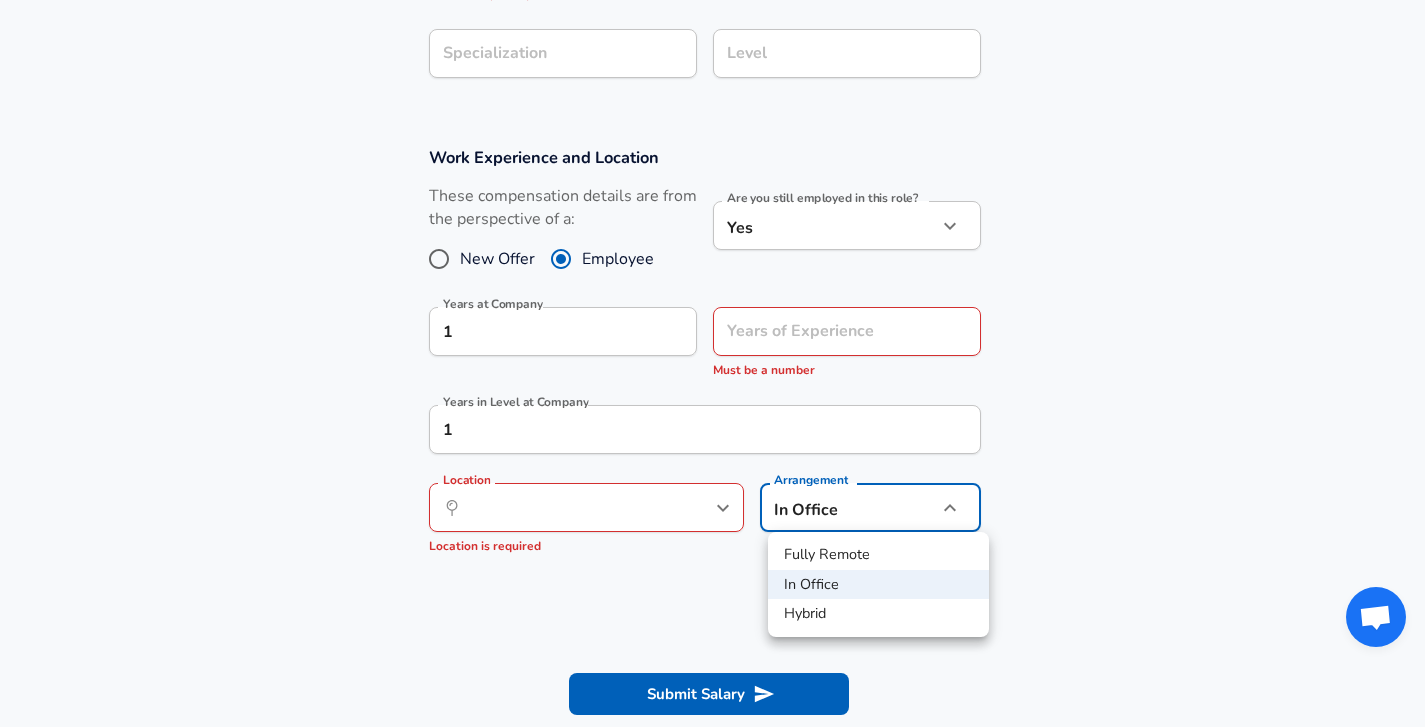 click on "Restart Add Your Salary Upload your offer letter   to verify your submission Enhance Privacy and Anonymity Yes Automatically hides specific fields until there are enough submissions to safely display the full details.   More Details Based on your submission and the data points that we have already collected, we will automatically hide and anonymize specific fields if there aren't enough data points to remain sufficiently anonymous. Company & Title Information Company Company Title Title   Select a job family that best fits your role. If you can't find one, select 'Other' to enter a custom job family Job Family Job Family Job Family is required Specialization Specialization Level Level Work Experience and Location These compensation details are from the perspective of a: New Offer Employee Are you still employed in this role? Yes yes Are you still employed in this role? Years at Company 1 Years at Company Years of Experience Years of Experience Must be a number Years in Level at Company 1 Location ​ Location" at bounding box center [712, -330] 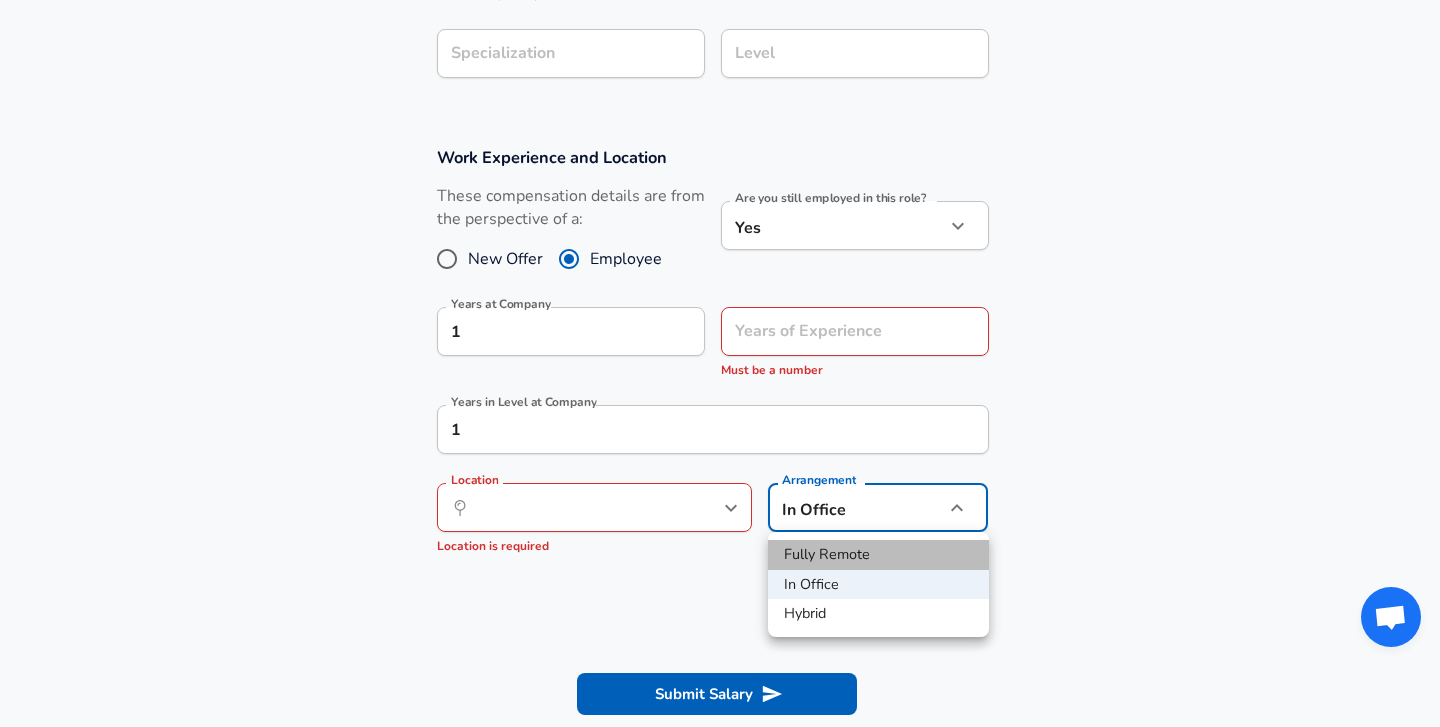 click on "Fully Remote" at bounding box center (878, 555) 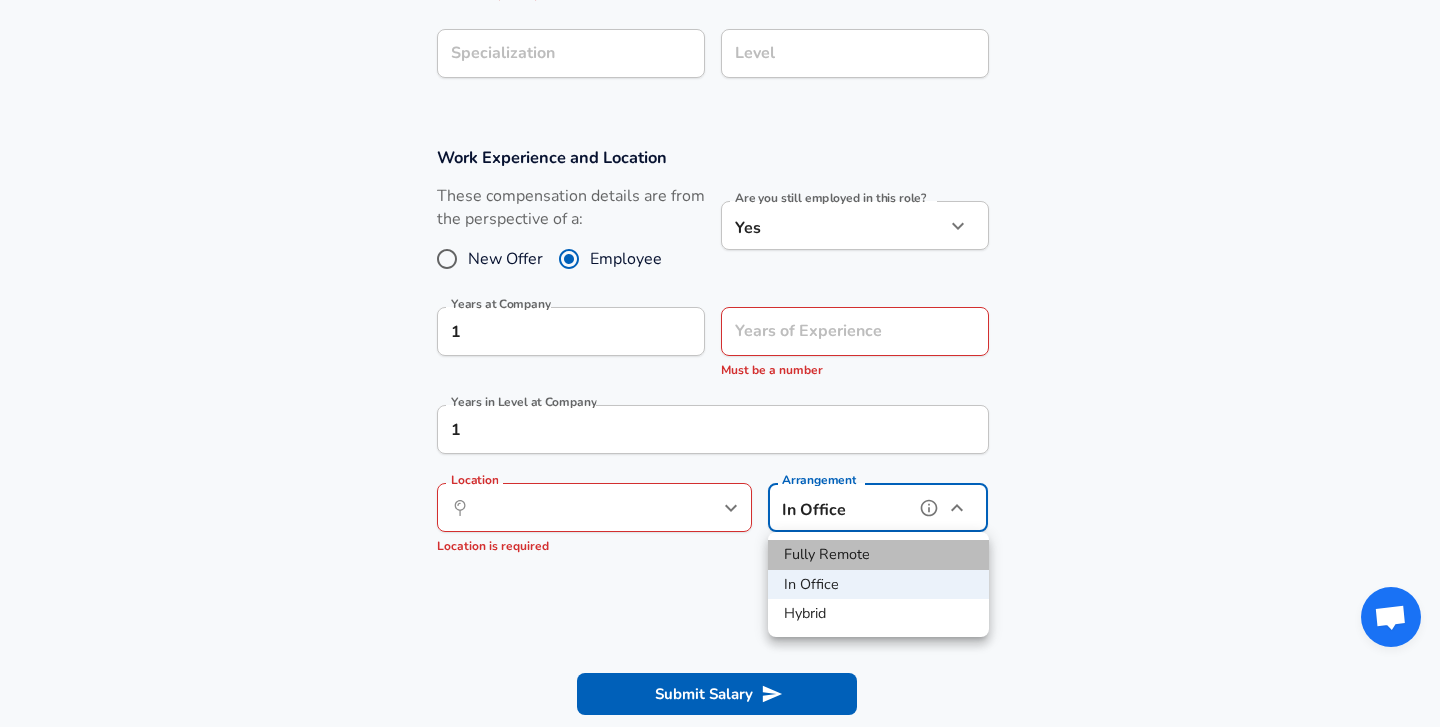 type on "remote" 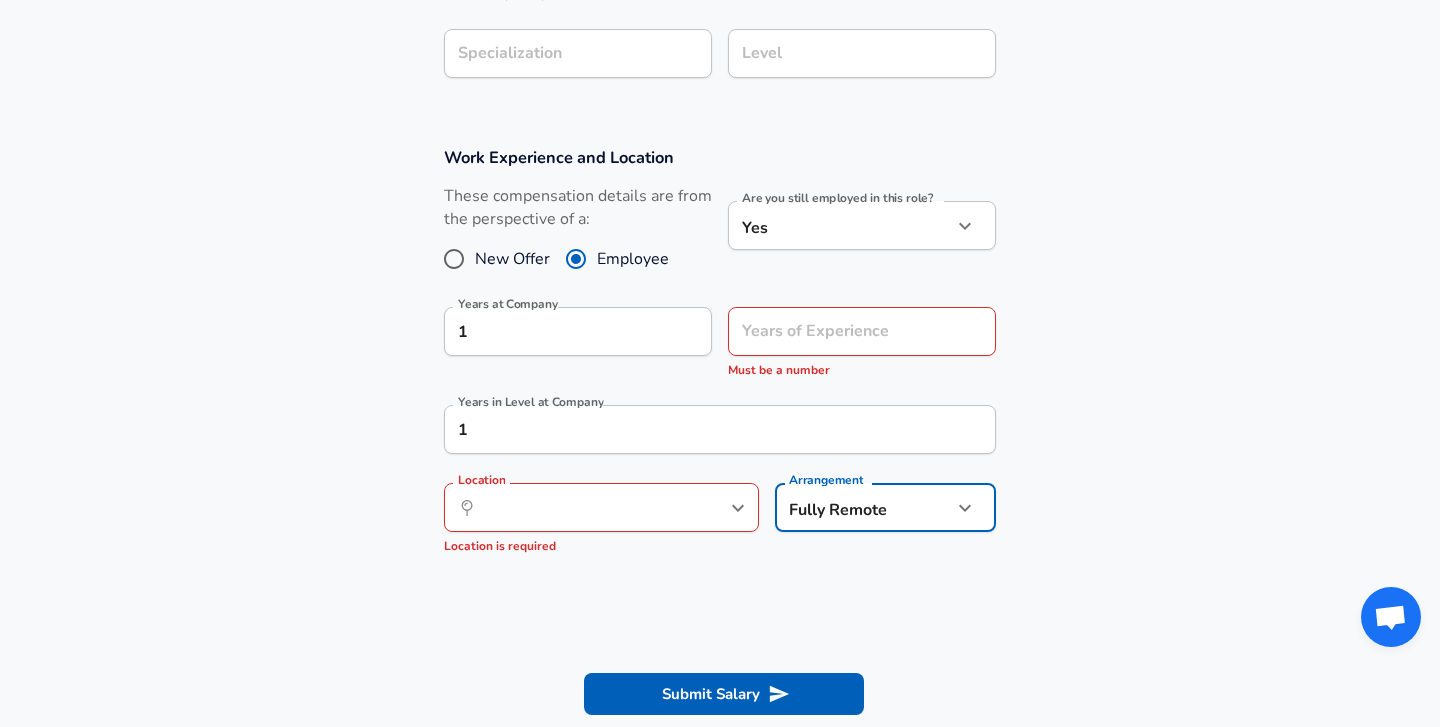 click on "Restart Add Your Salary Upload your offer letter   to verify your submission Enhance Privacy and Anonymity Yes Automatically hides specific fields until there are enough submissions to safely display the full details.   More Details Based on your submission and the data points that we have already collected, we will automatically hide and anonymize specific fields if there aren't enough data points to remain sufficiently anonymous. Company & Title Information Company Company Title Title   Select a job family that best fits your role. If you can't find one, select 'Other' to enter a custom job family Job Family Job Family Job Family is required Specialization Specialization Level Level Work Experience and Location These compensation details are from the perspective of a: New Offer Employee Are you still employed in this role? Yes yes Are you still employed in this role? Years at Company 1 Years at Company Years of Experience Years of Experience Must be a number Years in Level at Company 1 Location ​ Location" at bounding box center [720, -330] 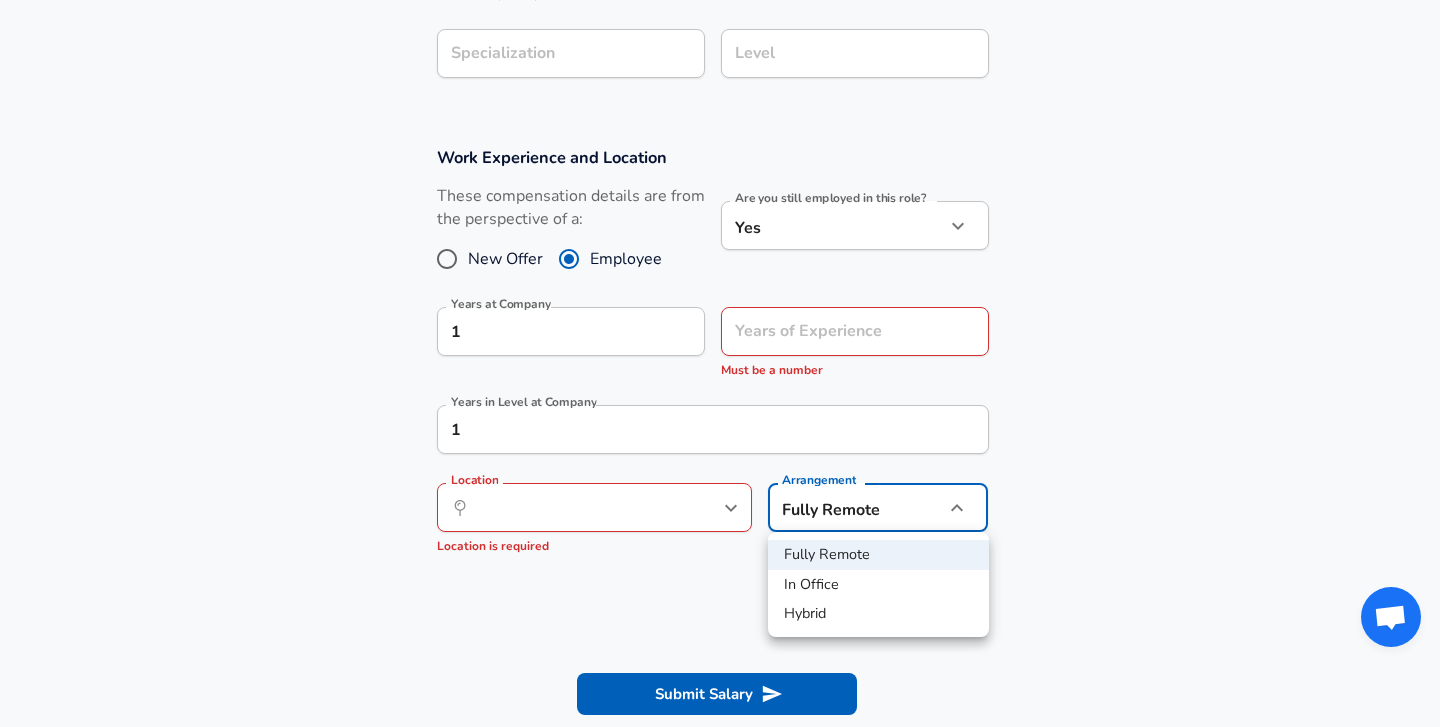 click at bounding box center [720, 363] 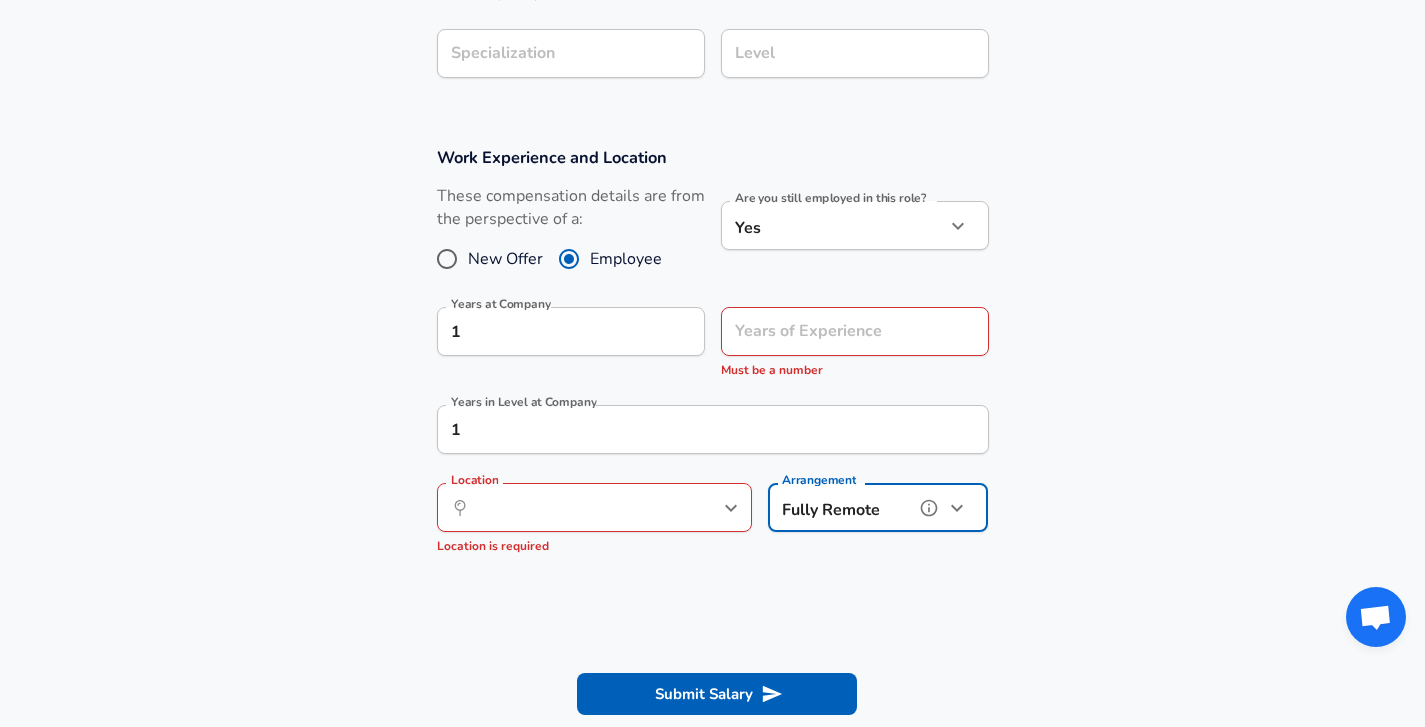 click on "​ Location" at bounding box center [594, 507] 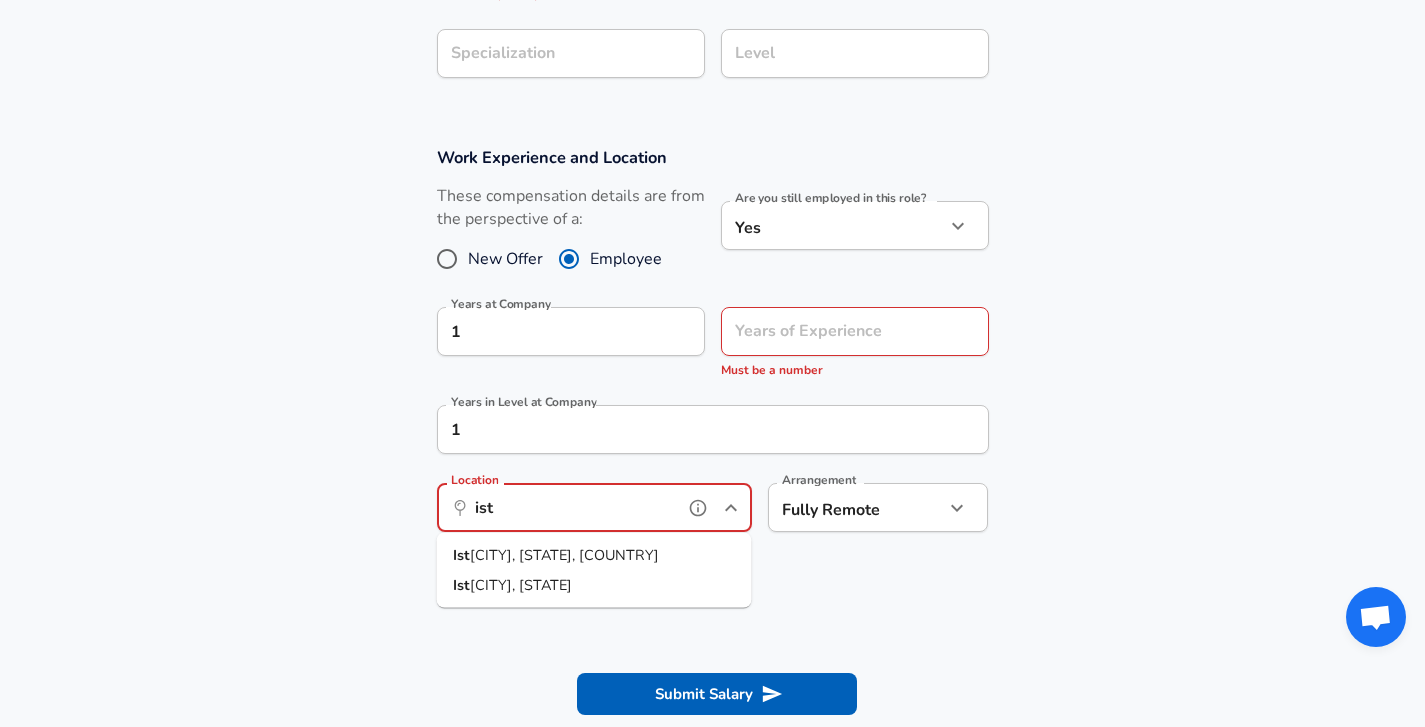 click on "[CITY], [IB], [COUNTRY]" at bounding box center (594, 556) 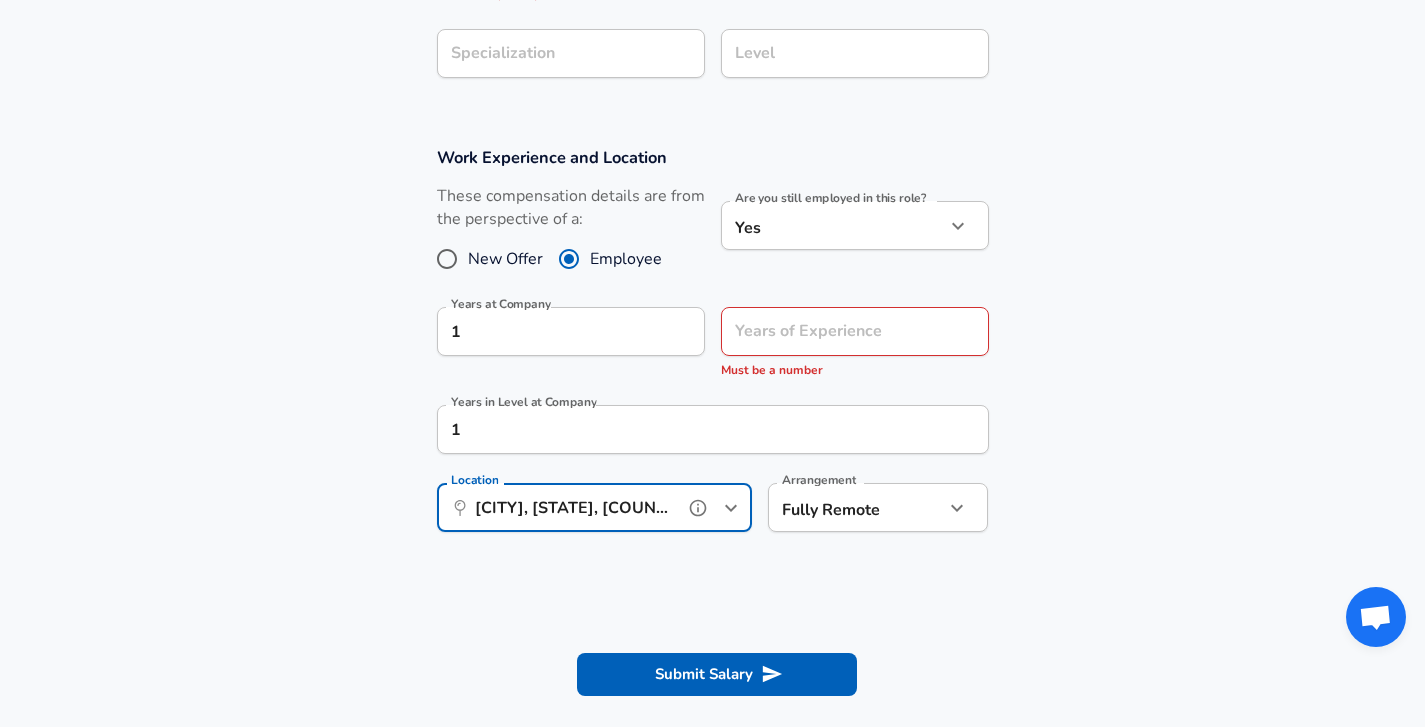 scroll, scrollTop: 582, scrollLeft: 0, axis: vertical 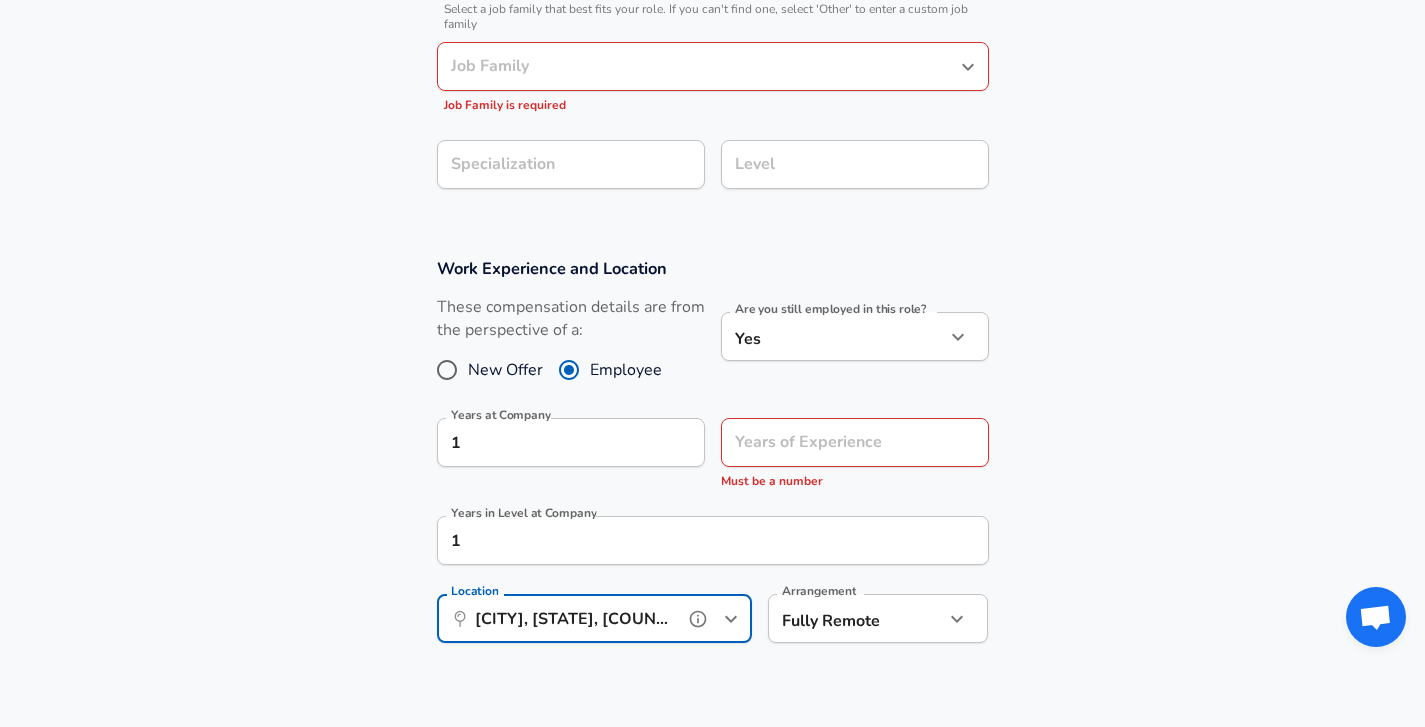type on "[CITY], [STATE], [COUNTRY]" 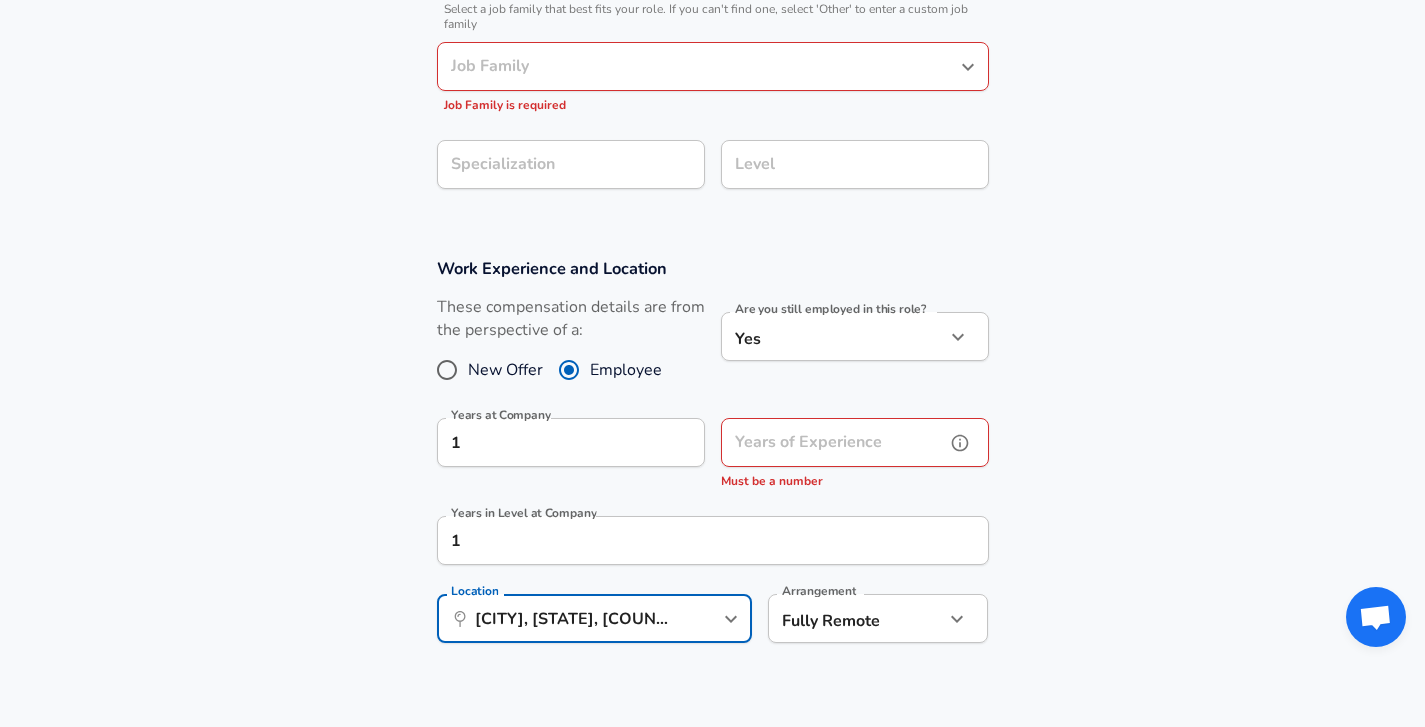 click on "Years of Experience" at bounding box center (833, 442) 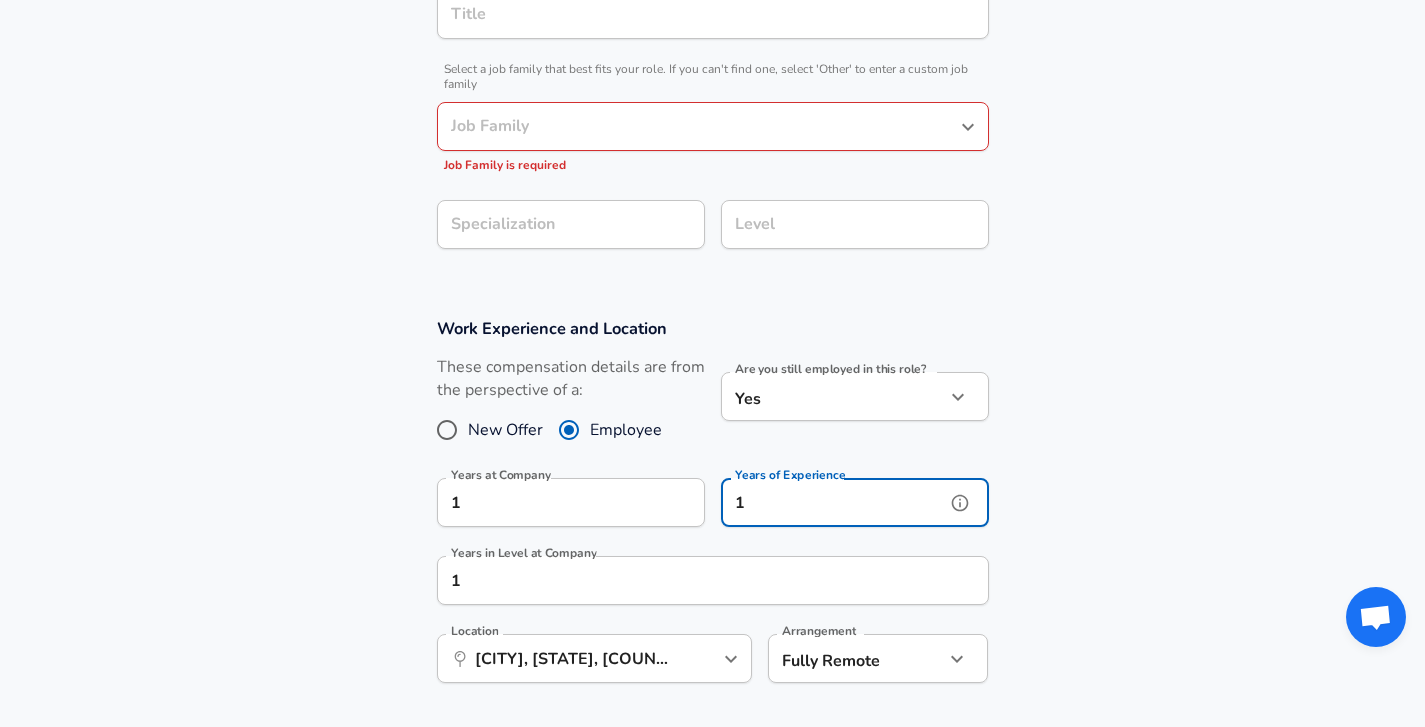 scroll, scrollTop: 462, scrollLeft: 0, axis: vertical 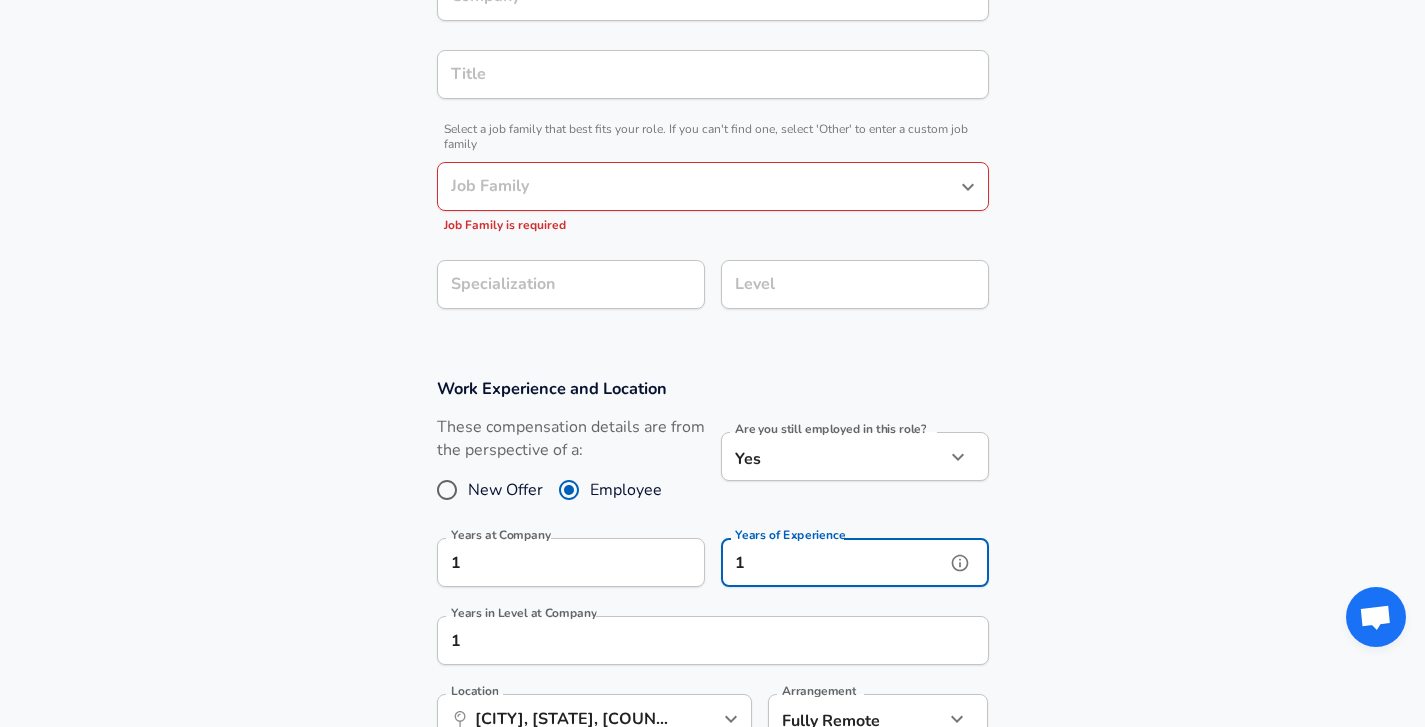 type on "1" 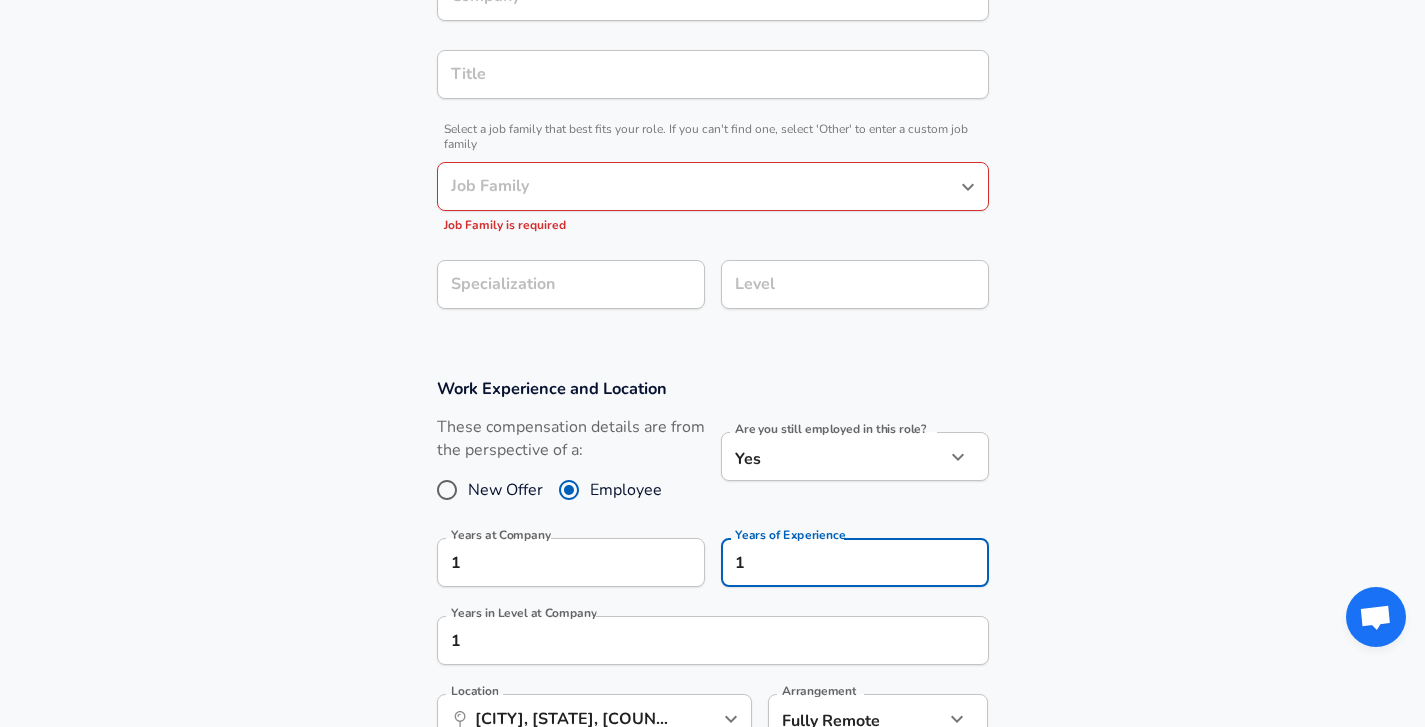 click on "Company & Title Information Company Company Title Title   Select a job family that best fits your role. If you can't find one, select 'Other' to enter a custom job family Job Family Job Family Job Family is required Specialization Specialization Level Level" at bounding box center [712, 124] 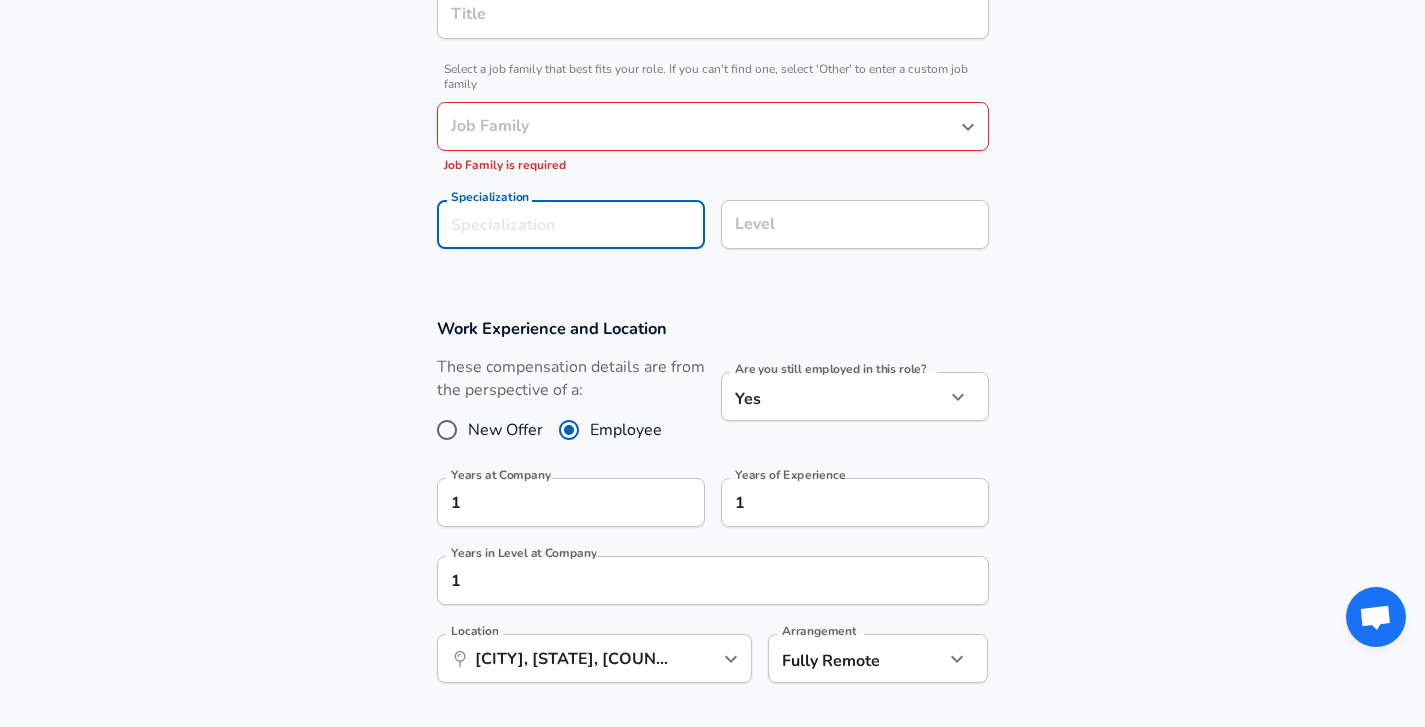 scroll, scrollTop: 316, scrollLeft: 0, axis: vertical 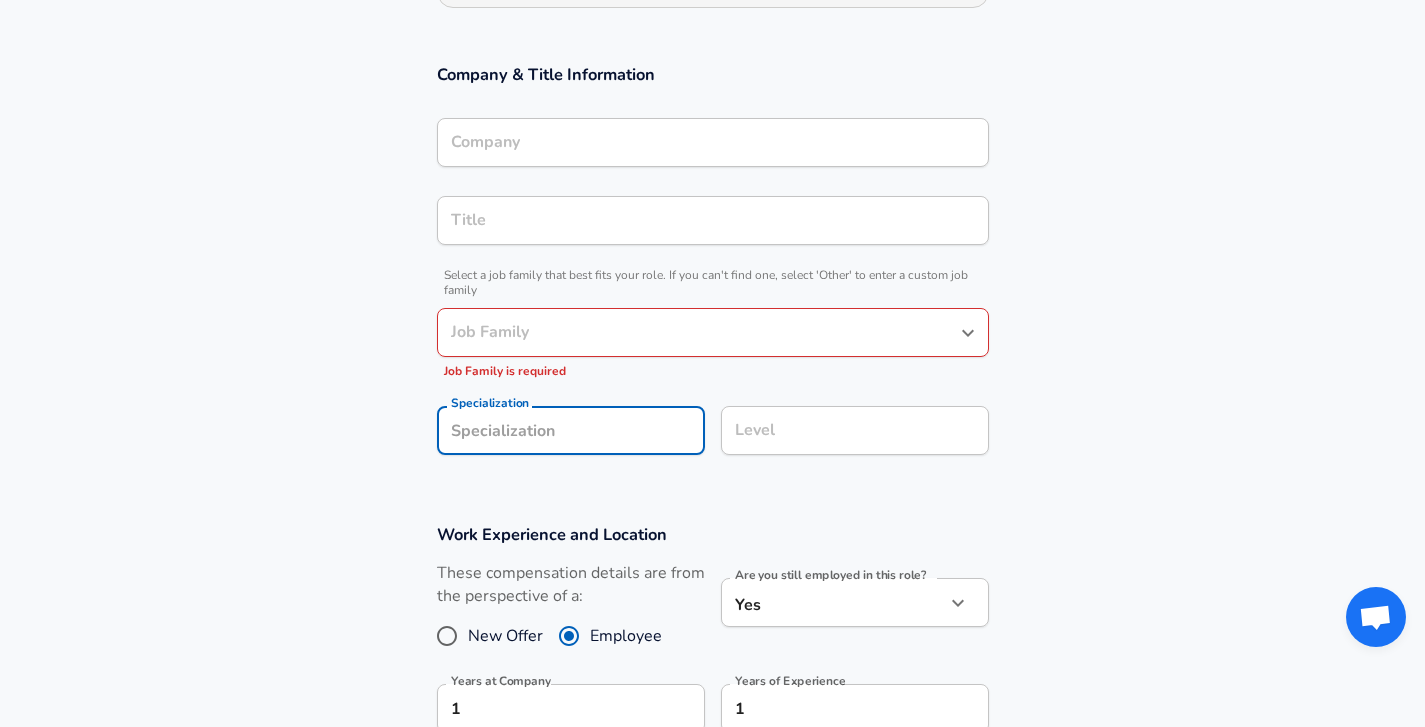 click on "Job Family" at bounding box center [698, 332] 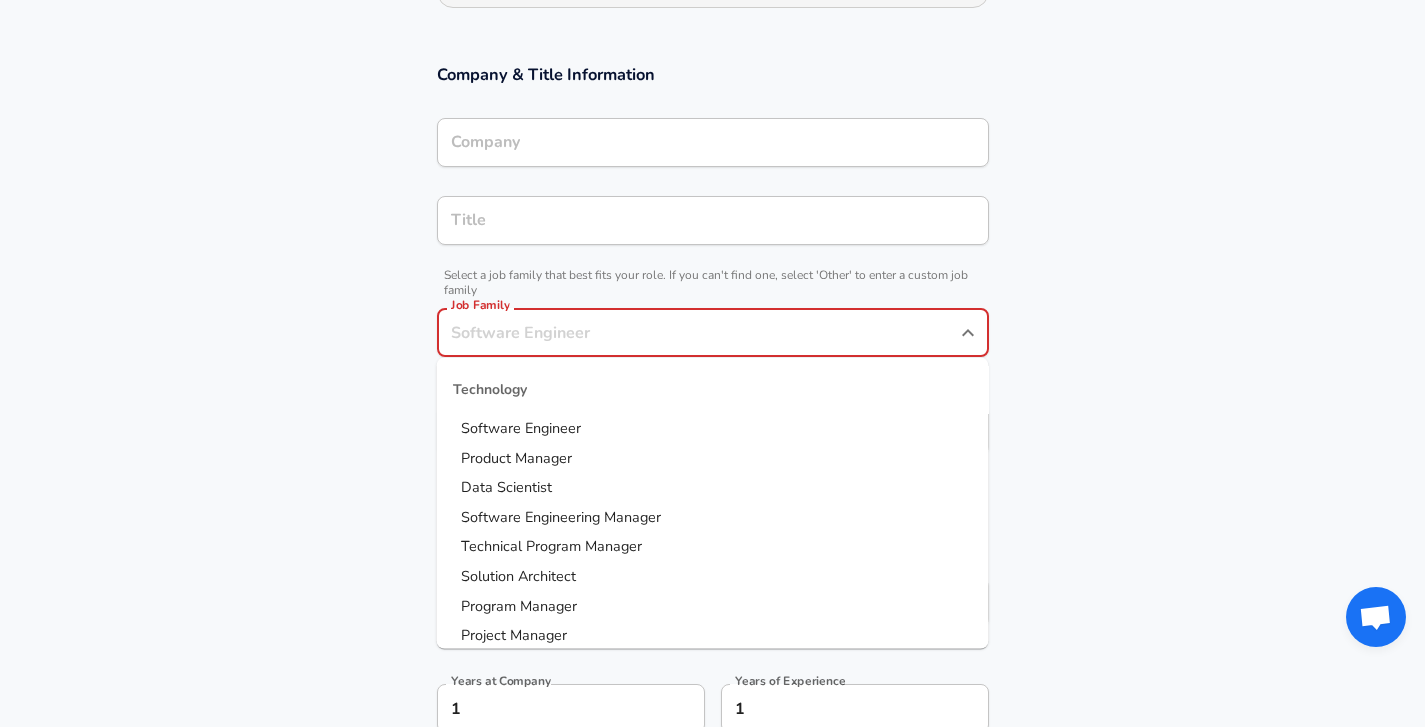 click on "Software Engineer" at bounding box center (713, 429) 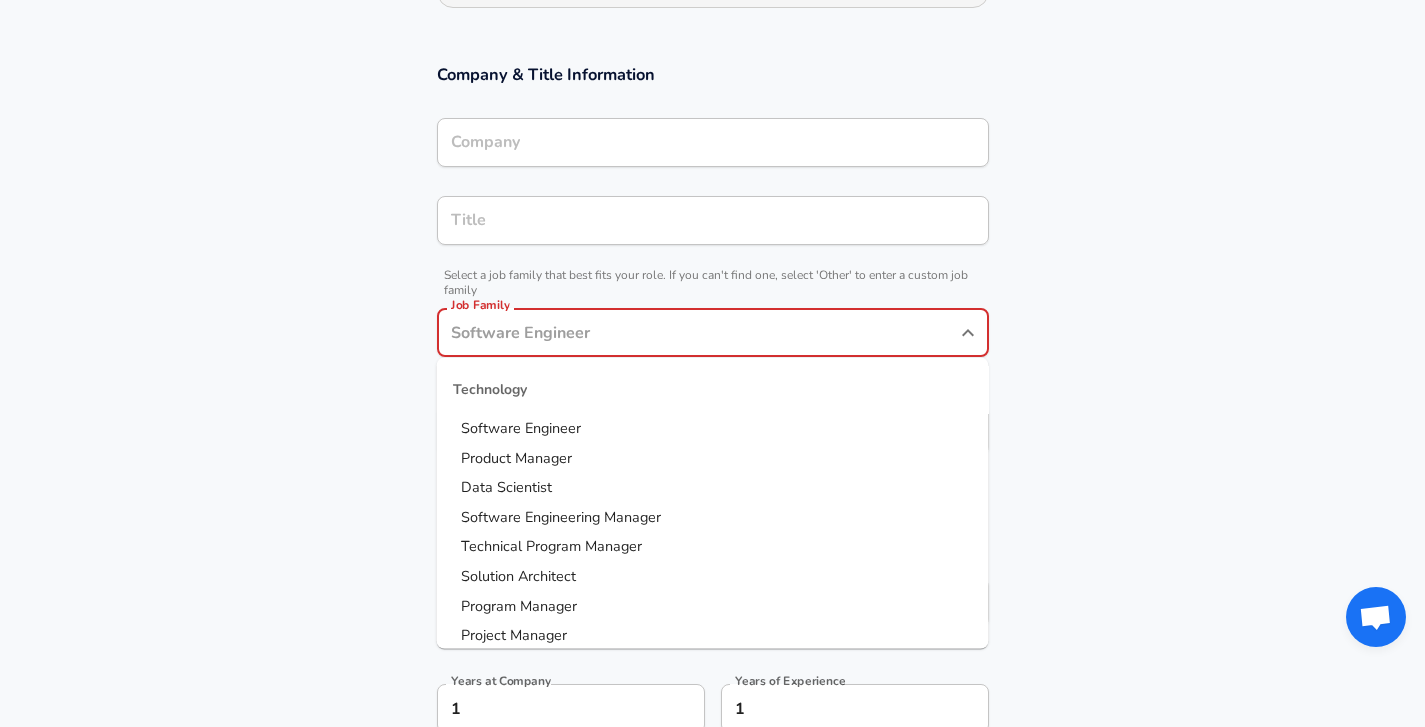 type on "Software Engineer" 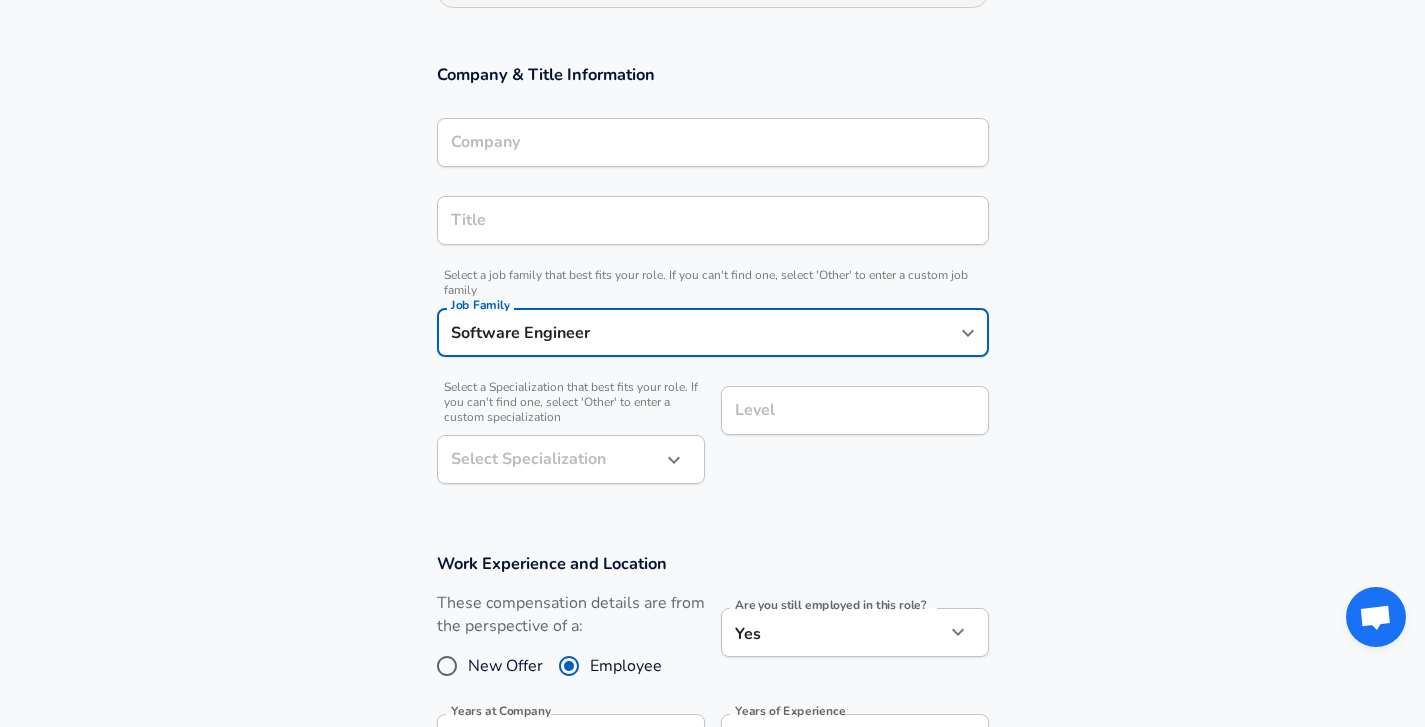 click on "Restart Add Your Salary Upload your offer letter   to verify your submission Enhance Privacy and Anonymity Yes Automatically hides specific fields until there are enough submissions to safely display the full details.   More Details Based on your submission and the data points that we have already collected, we will automatically hide and anonymize specific fields if there aren't enough data points to remain sufficiently anonymous. Company & Title Information Company Company Title Title   Select a job family that best fits your role. If you can't find one, select 'Other' to enter a custom job family Job Family Software Engineer Job Family   Select a Specialization that best fits your role. If you can't find one, select 'Other' to enter a custom specialization Select Specialization ​ Select Specialization Level Level Work Experience and Location These compensation details are from the perspective of a: New Offer Employee Are you still employed in this role? Yes yes Are you still employed in this role? 1 1 1" at bounding box center (712, 47) 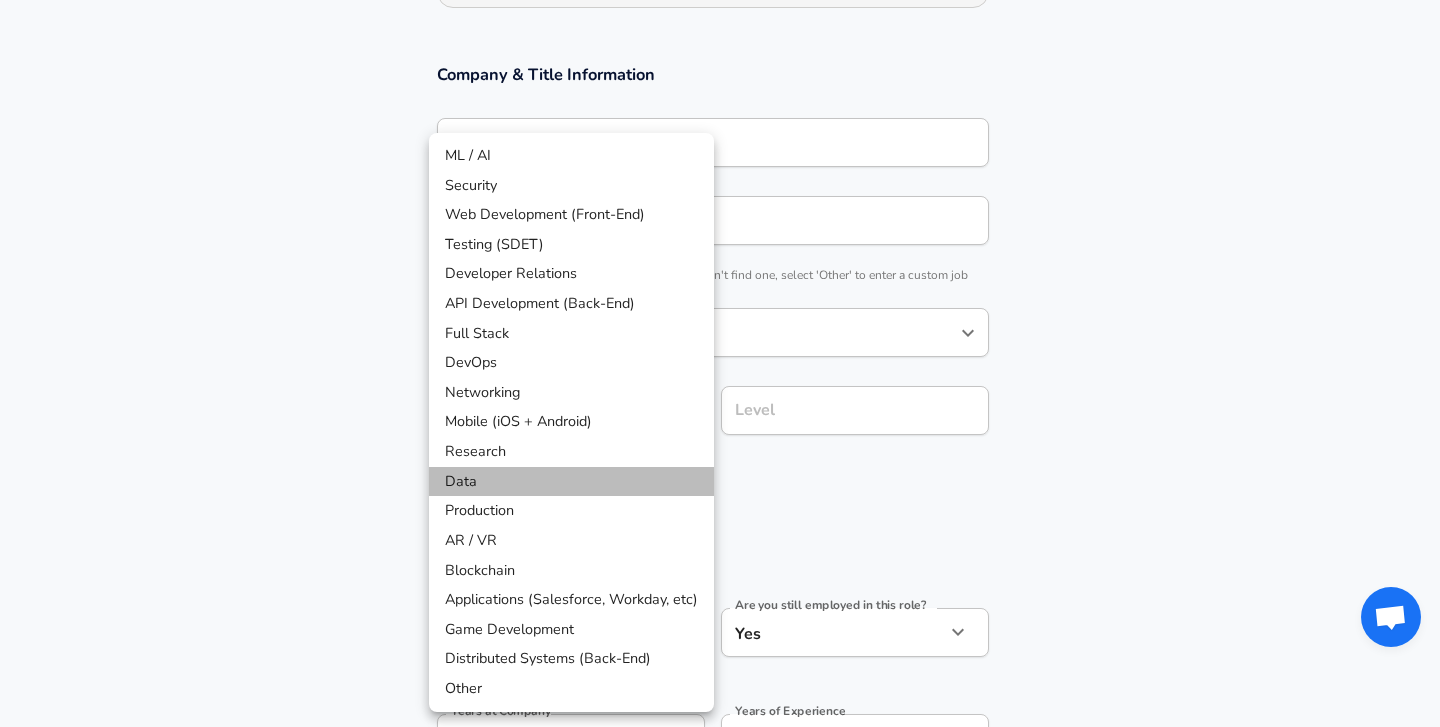 click on "Data" at bounding box center [571, 482] 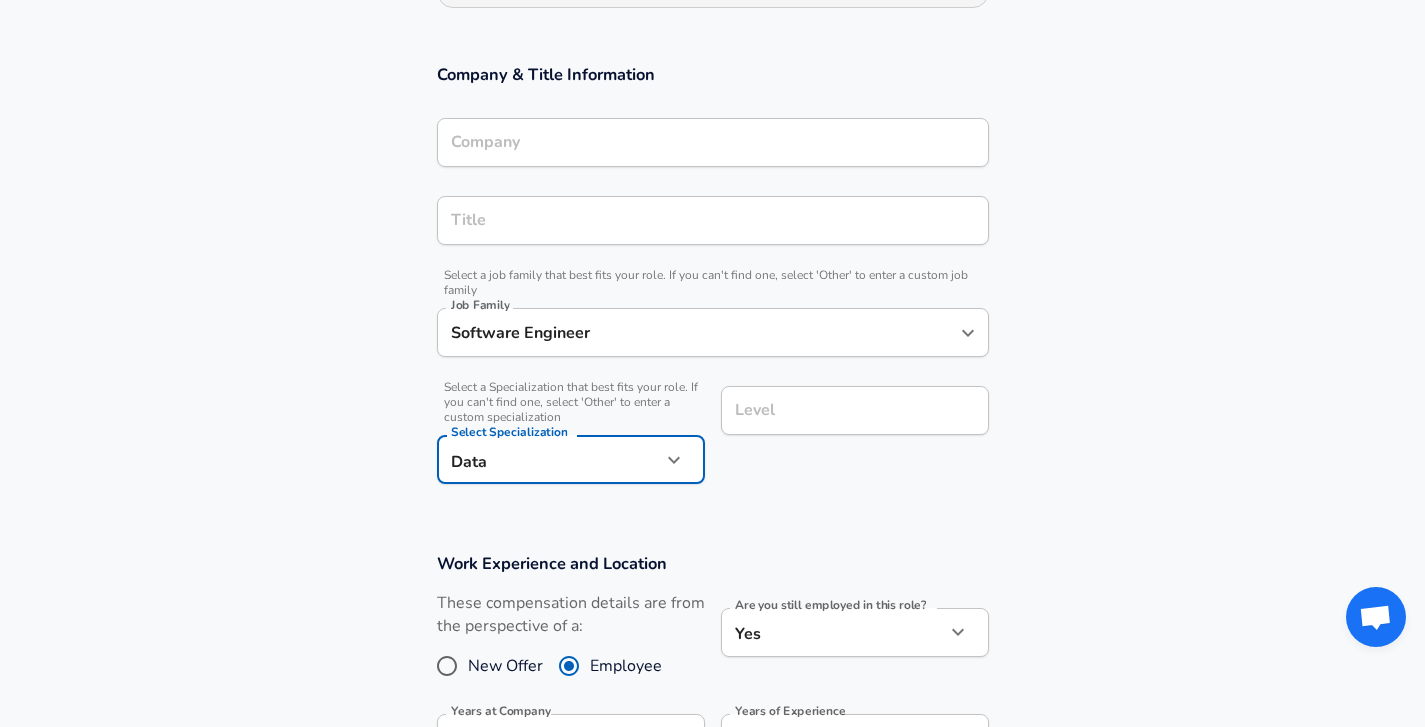 click on "Level" at bounding box center [855, 410] 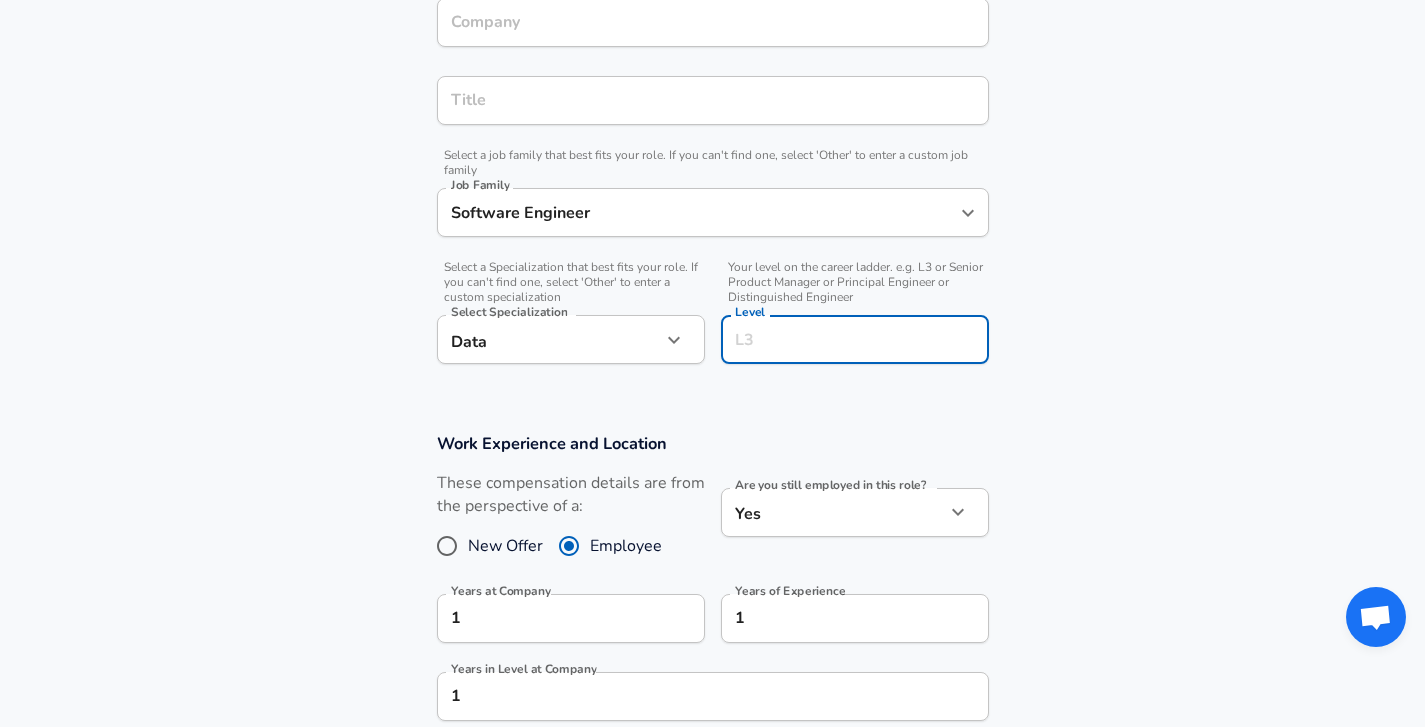 scroll, scrollTop: 577, scrollLeft: 0, axis: vertical 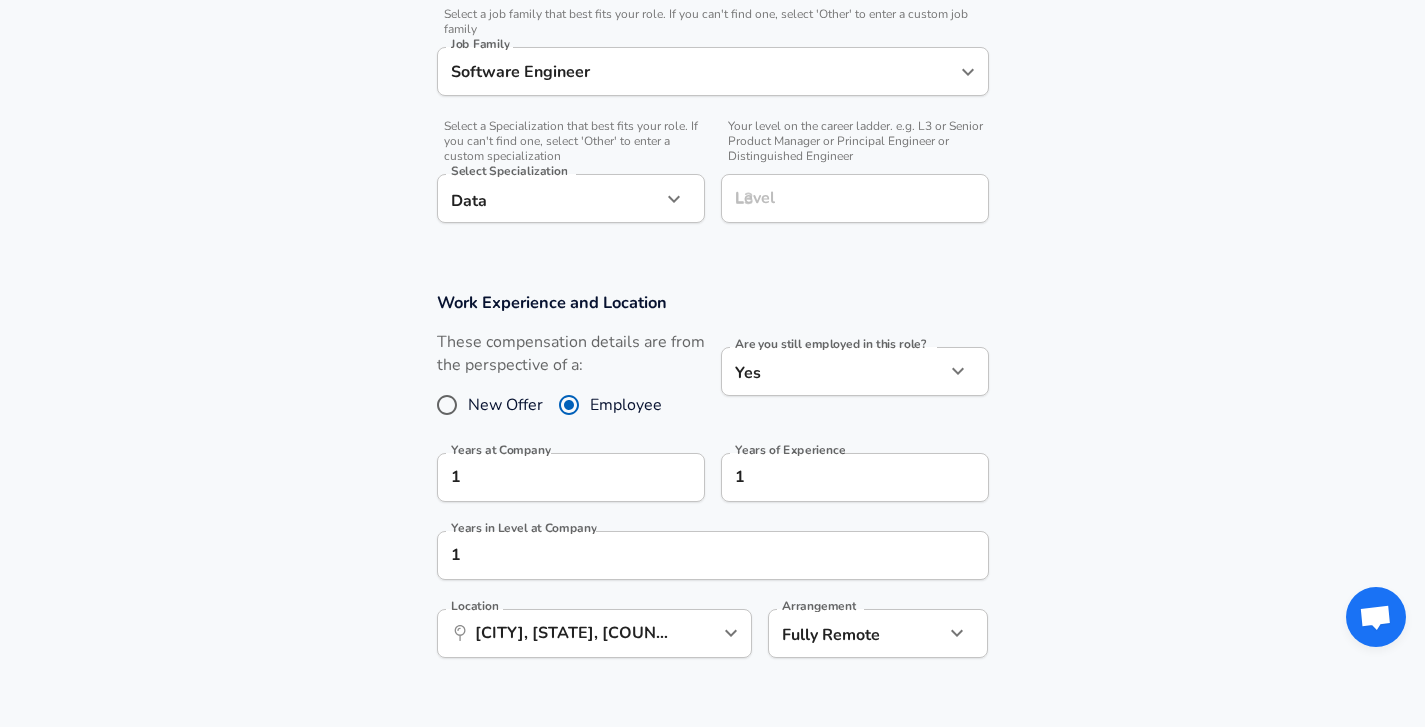 click on "Company & Title Information Company Company Title Title   Select a job family that best fits your role. If you can't find one, select 'Other' to enter a custom job family Job Family Software Engineer Job Family   Select a Specialization that best fits your role. If you can't find one, select 'Other' to enter a custom specialization Select Specialization Data Data Select Specialization   Your level on the career ladder. e.g. L3 or Senior Product Manager or Principal Engineer or Distinguished Engineer Level Level" at bounding box center [712, 23] 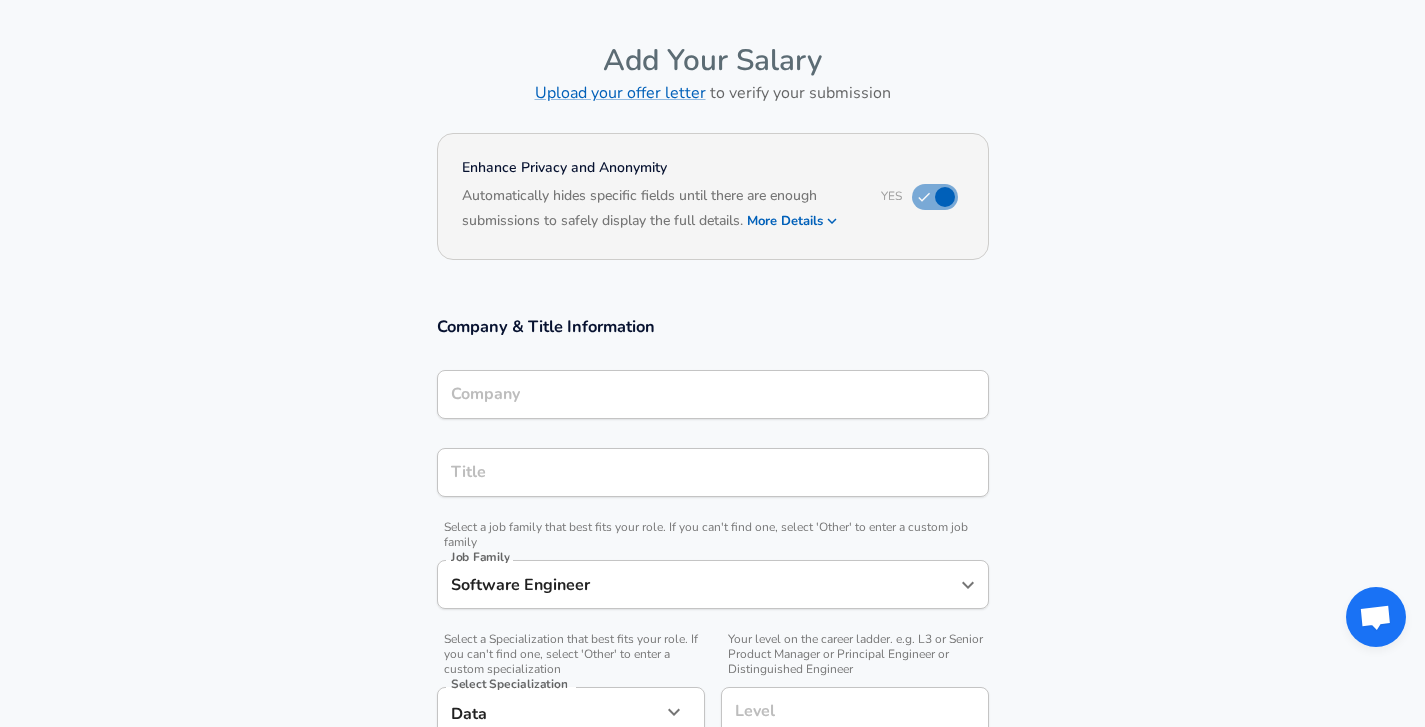 scroll, scrollTop: 248, scrollLeft: 0, axis: vertical 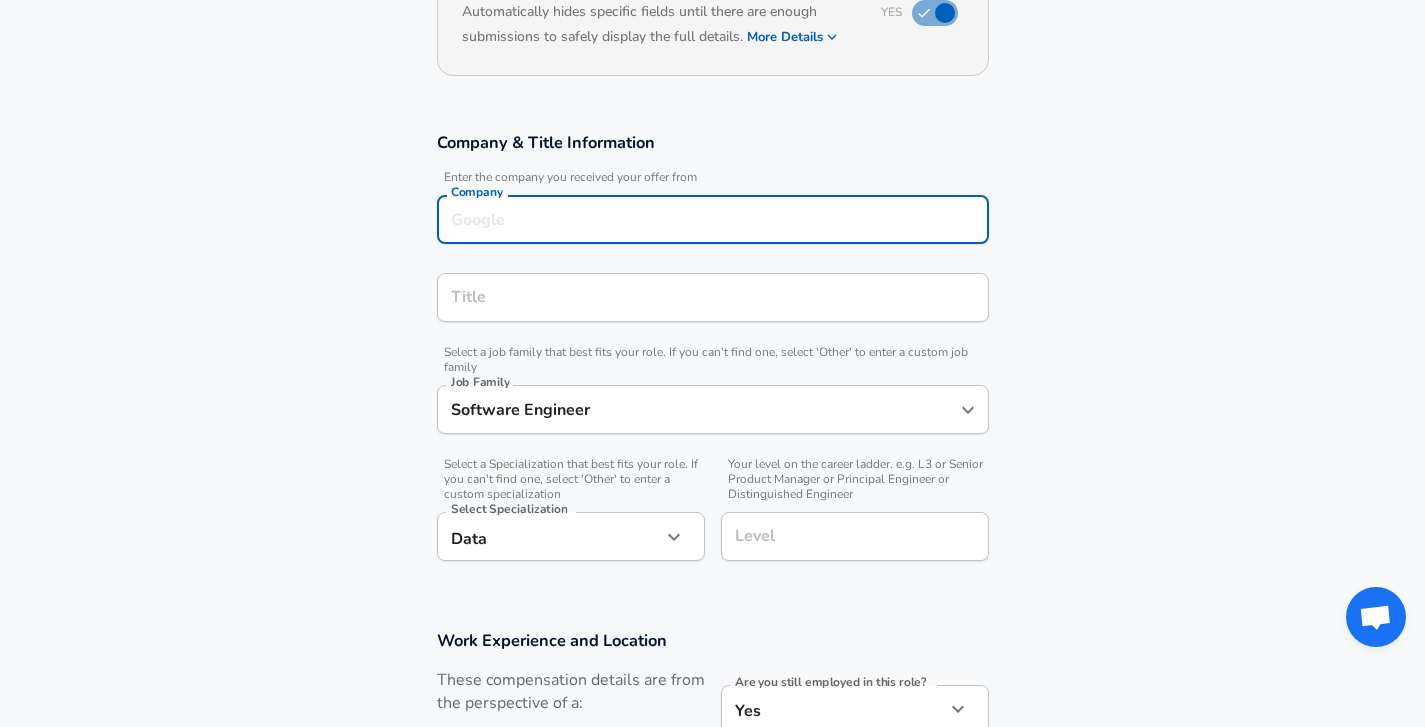 click on "Company" at bounding box center [713, 219] 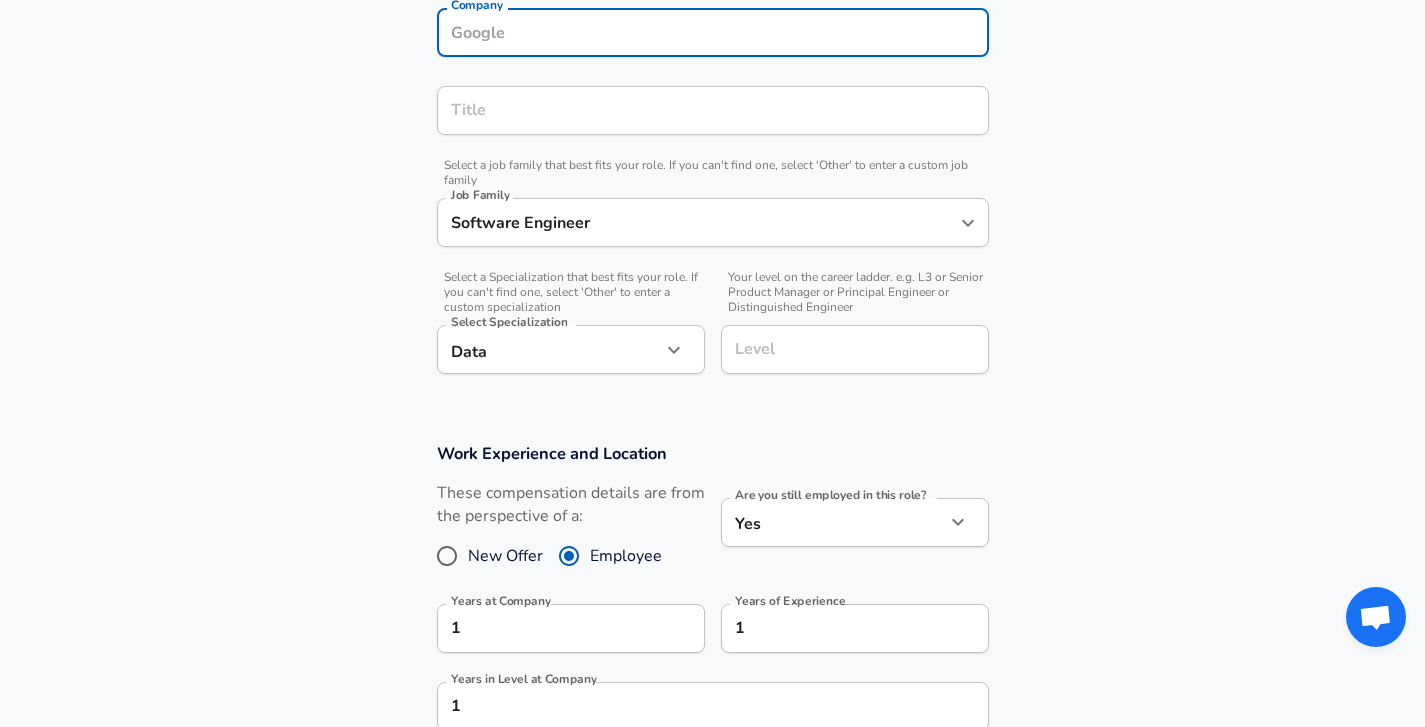 scroll, scrollTop: 434, scrollLeft: 0, axis: vertical 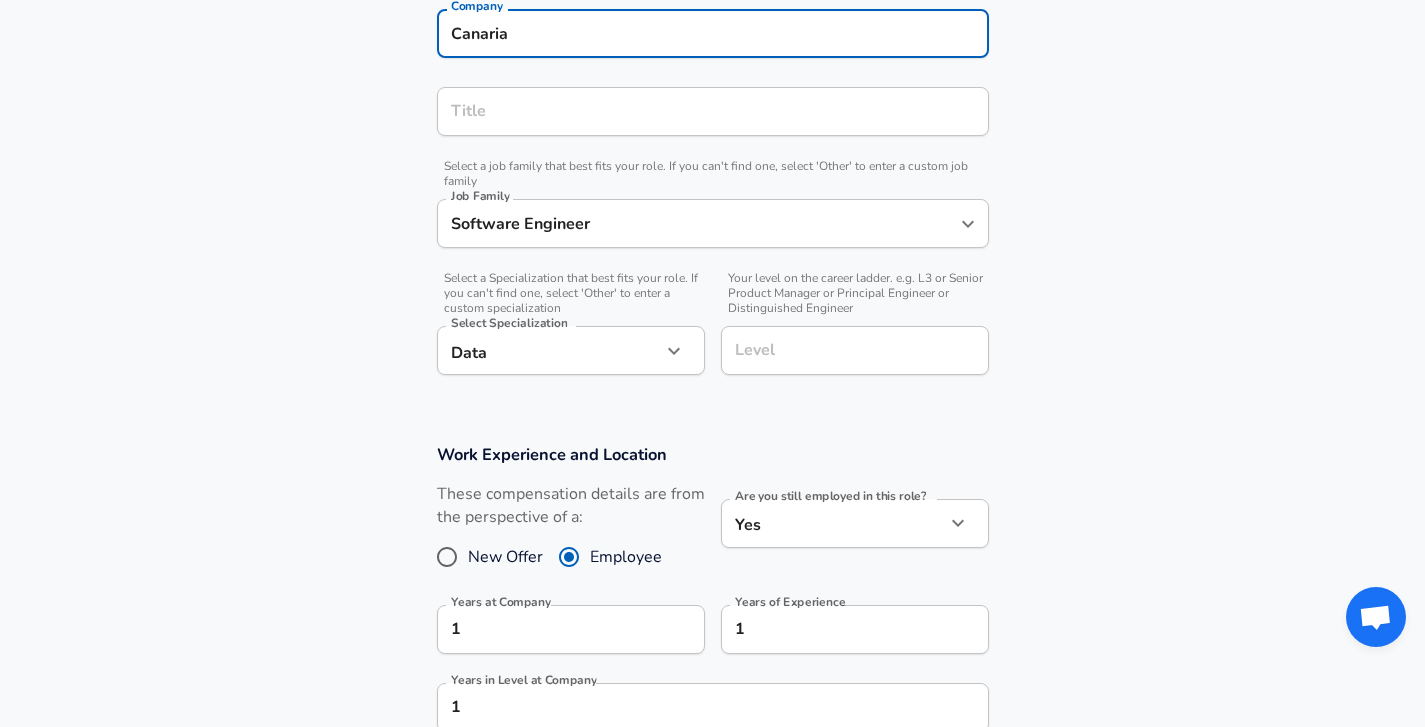 type on "Canaria" 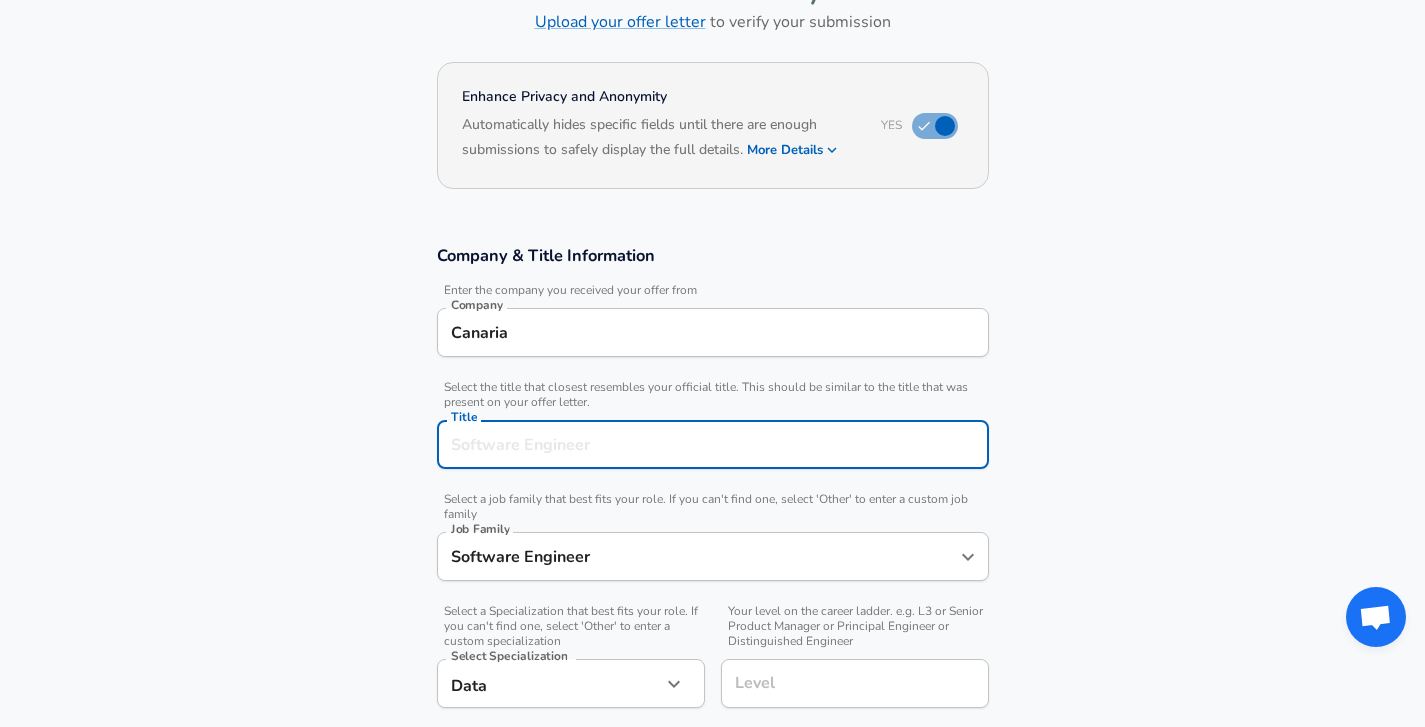 scroll, scrollTop: 259, scrollLeft: 0, axis: vertical 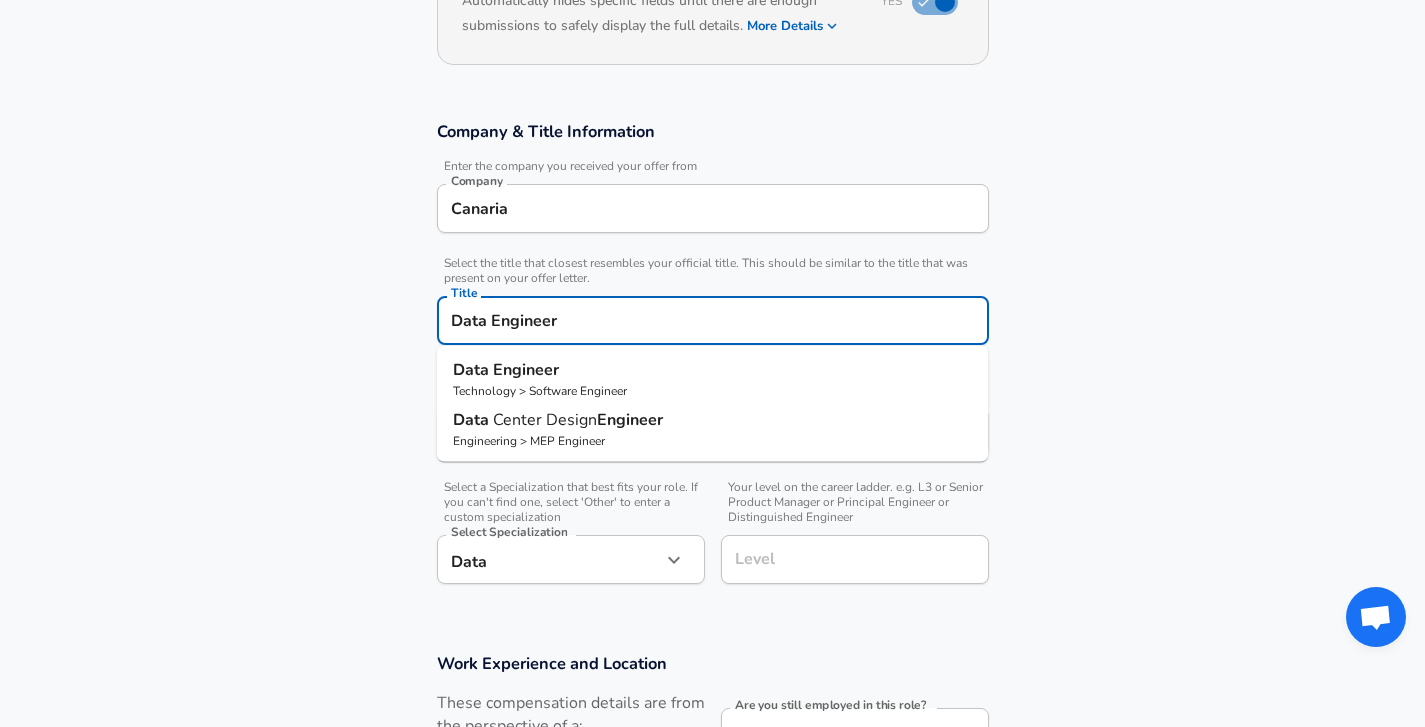 click on "Data     Engineer Technology > Software Engineer" at bounding box center (713, 379) 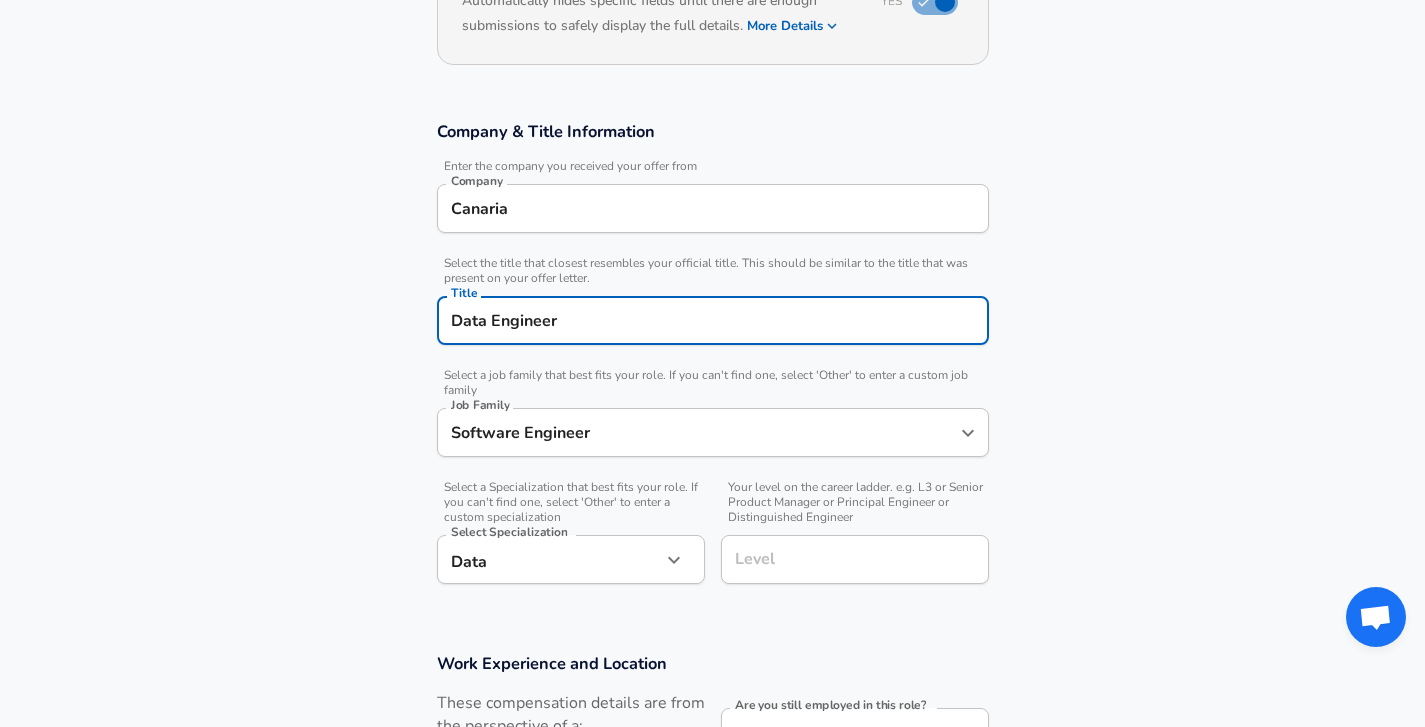 click on "Software Engineer Job Family" at bounding box center [713, 432] 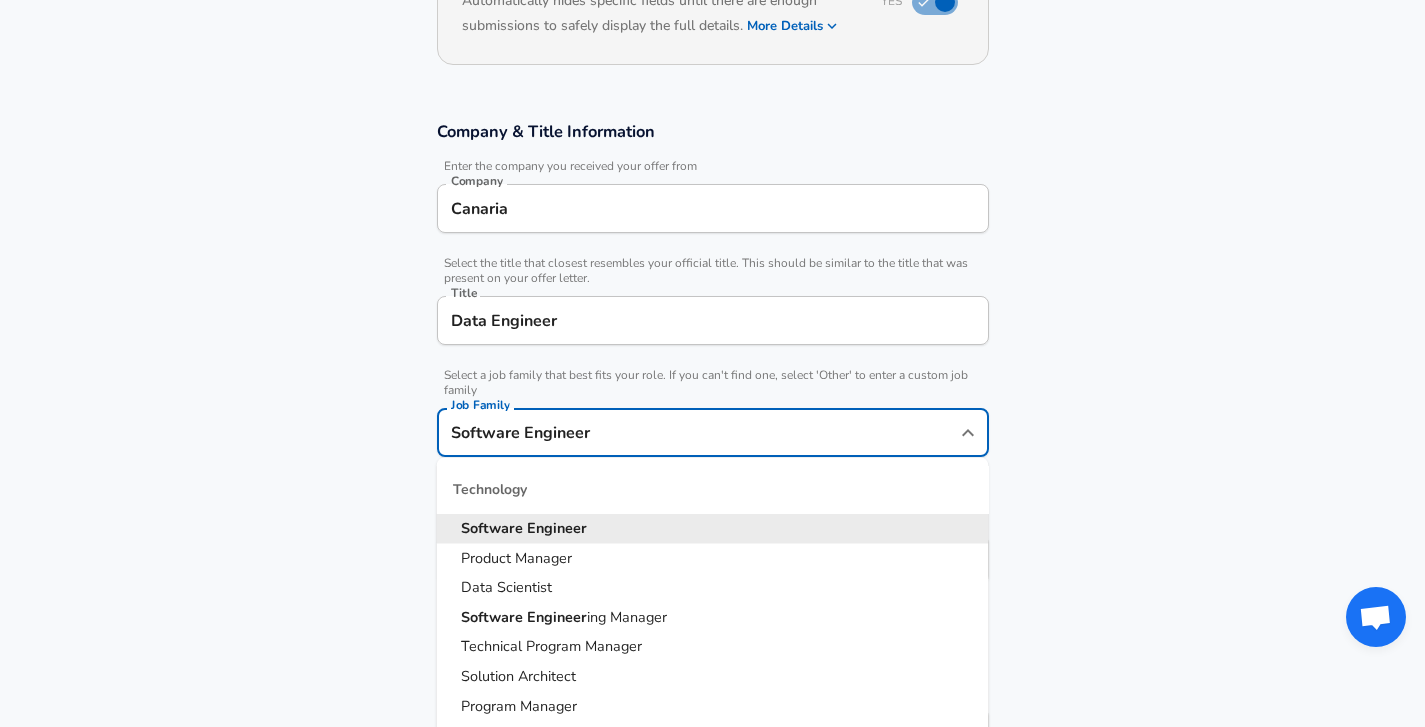 click on "Company & Title Information   Enter the company you received your offer from Company Canaria Company   Select the title that closest resembles your official title. This should be similar to the title that was present on your offer letter. Title Data Engineer Title   Select a job family that best fits your role. If you can't find one, select 'Other' to enter a custom job family Job Family Software Engineer Job Family Technology Software     Engineer Product Manager Data Scientist Software     Engineer ing Manager Technical Program Manager Solution Architect Program Manager Project Manager Data Science Manager Technical Writer Engineering Biomedical  Engineer Civil  Engineer Hardware  Engineer Mechanical  Engineer Geological  Engineer Electrical  Engineer Controls  Engineer Chemical  Engineer Aerospace  Engineer Materials  Engineer Optical  Engineer MEP  Engineer Prompt  Engineer Business Management Consultant Business Development Sales Sales Legal Legal Sales Sales  Engineer Legal Regulatory Affairs Sales" at bounding box center (712, 363) 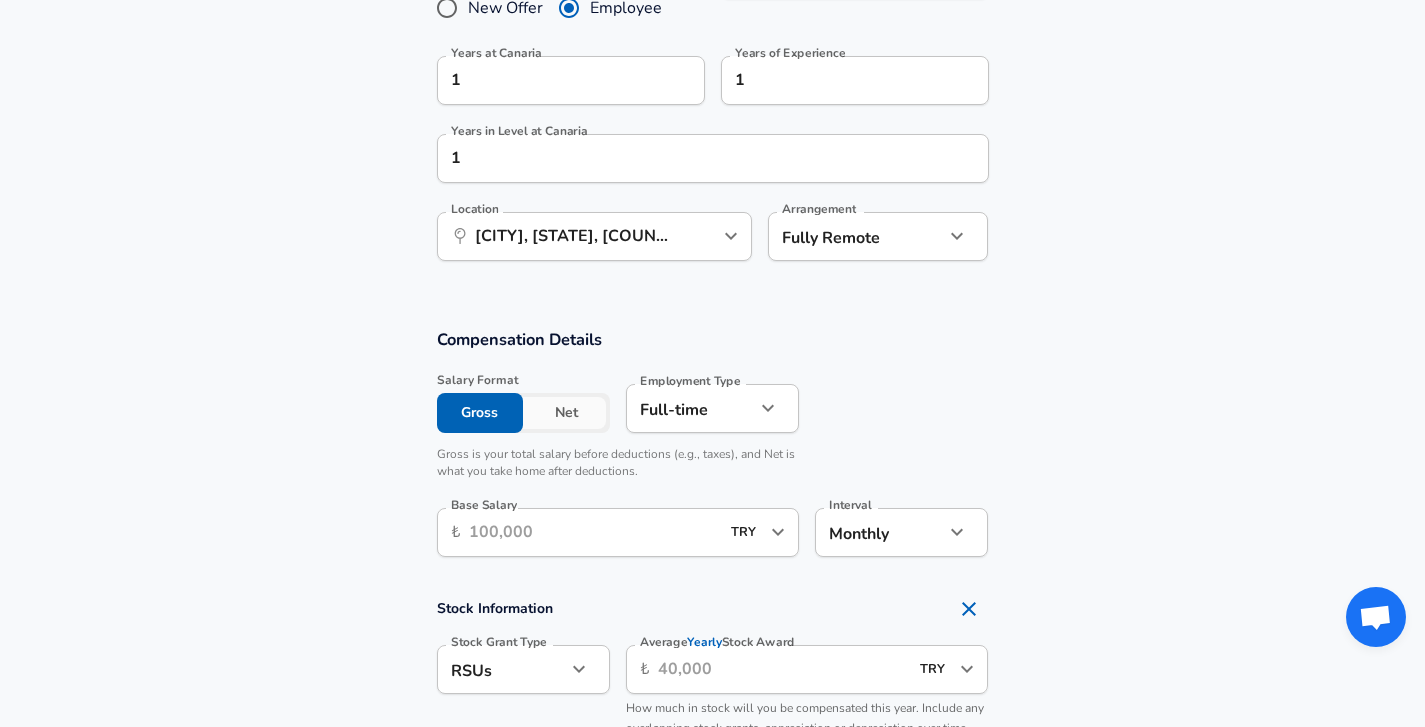 scroll, scrollTop: 1101, scrollLeft: 0, axis: vertical 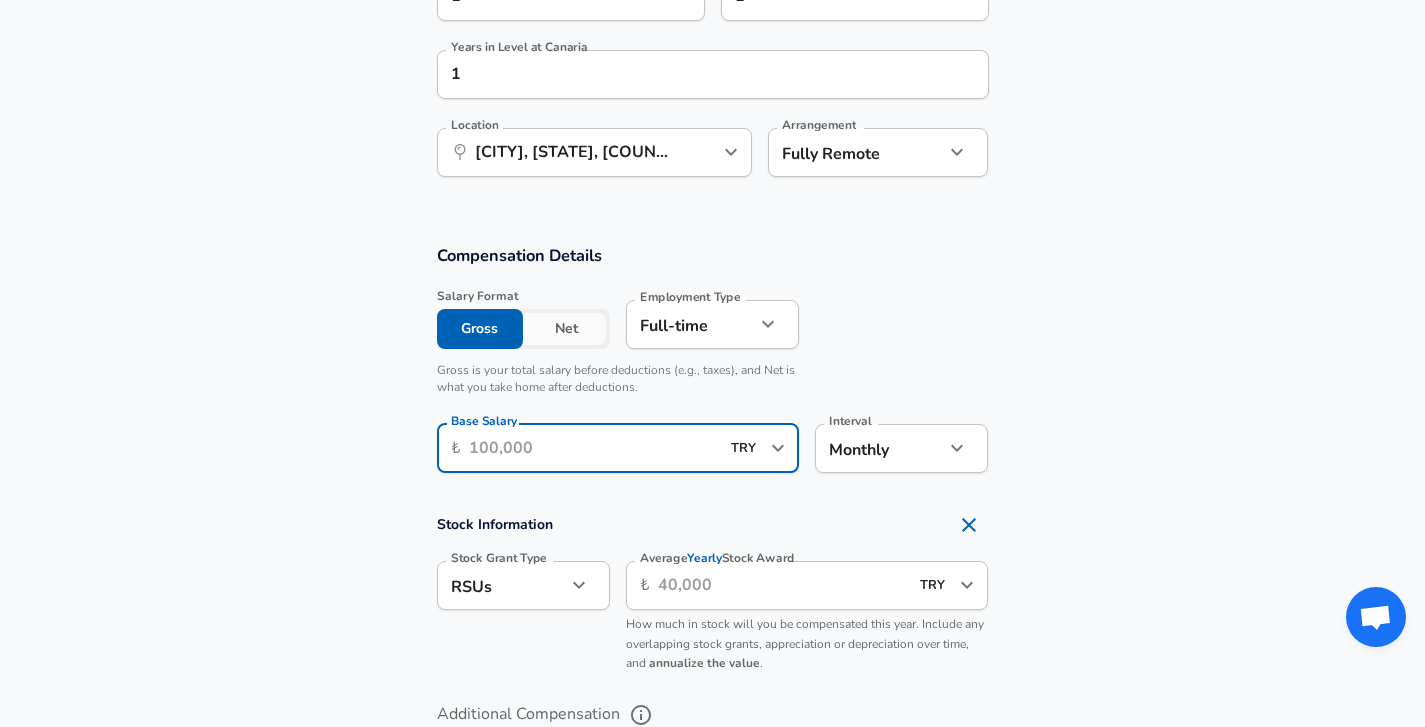 click on "Base Salary" at bounding box center [594, 448] 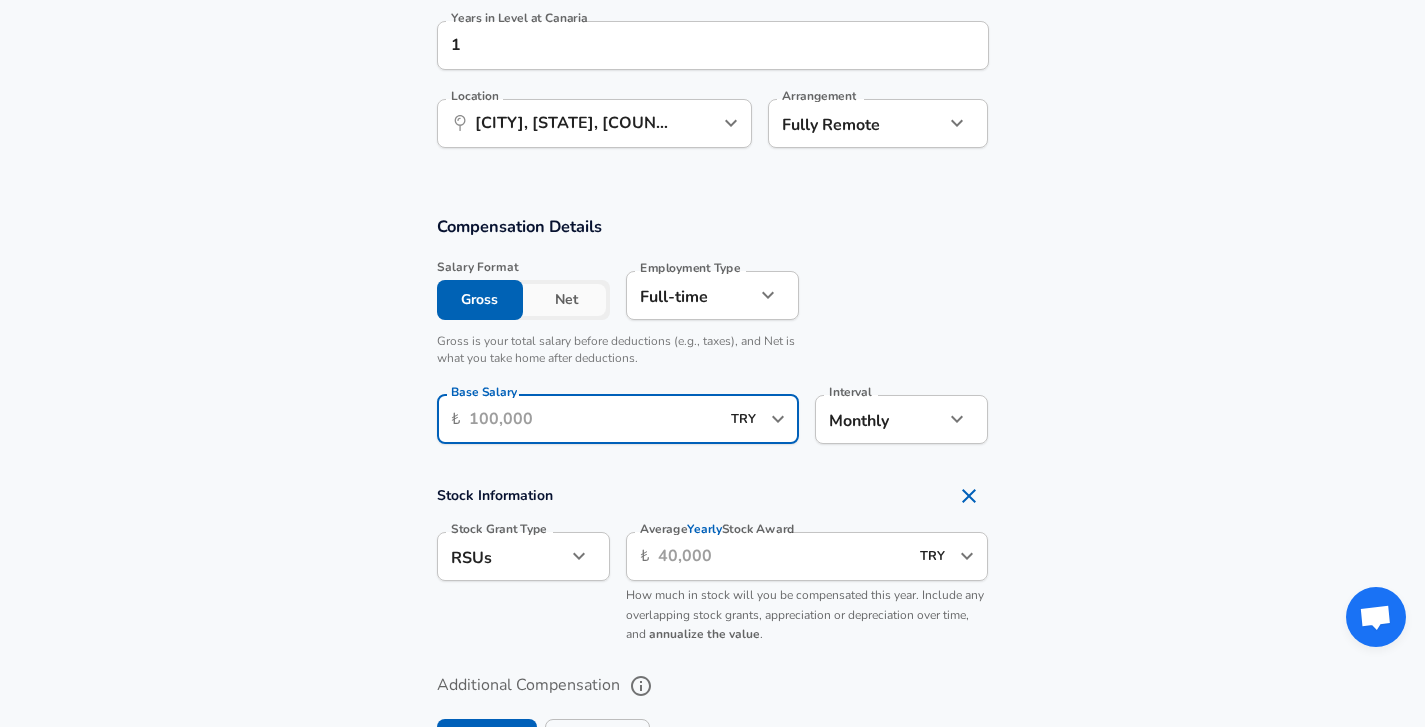 scroll, scrollTop: 1134, scrollLeft: 0, axis: vertical 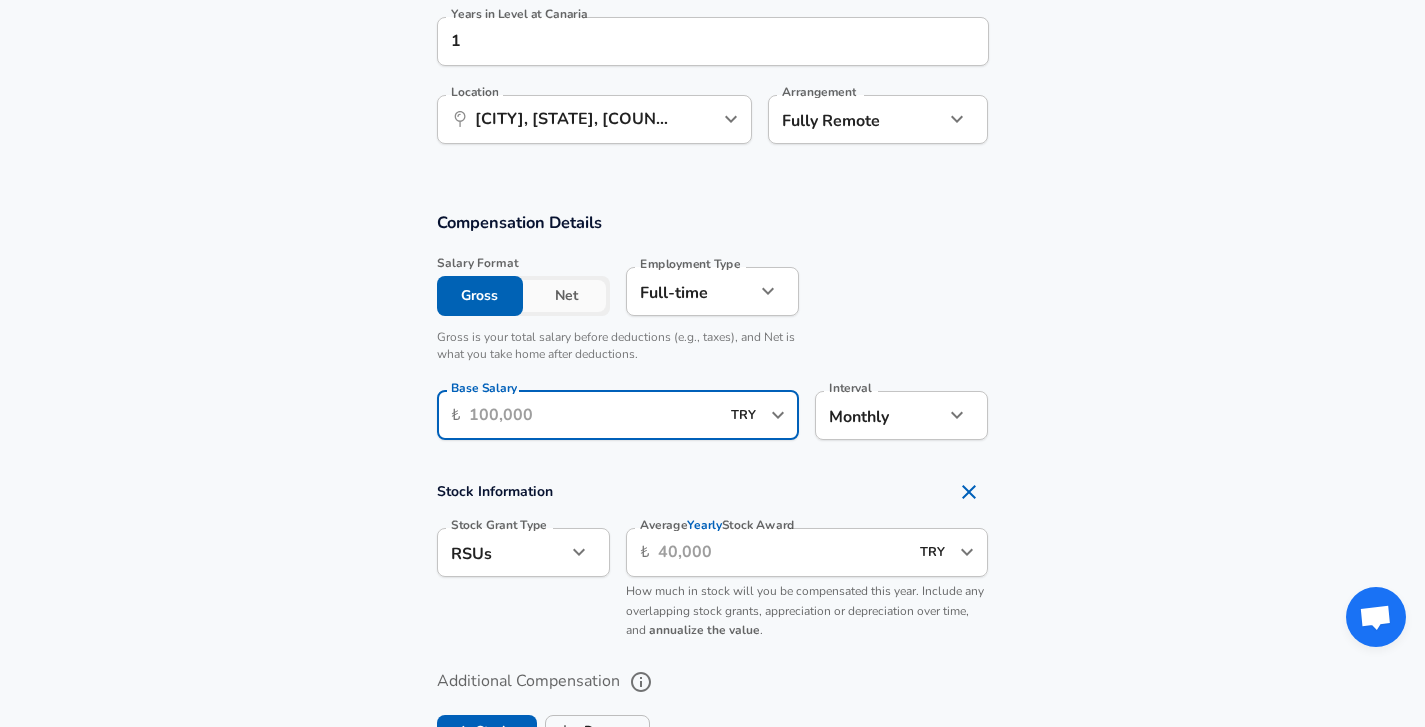 click on "Net" at bounding box center [566, 296] 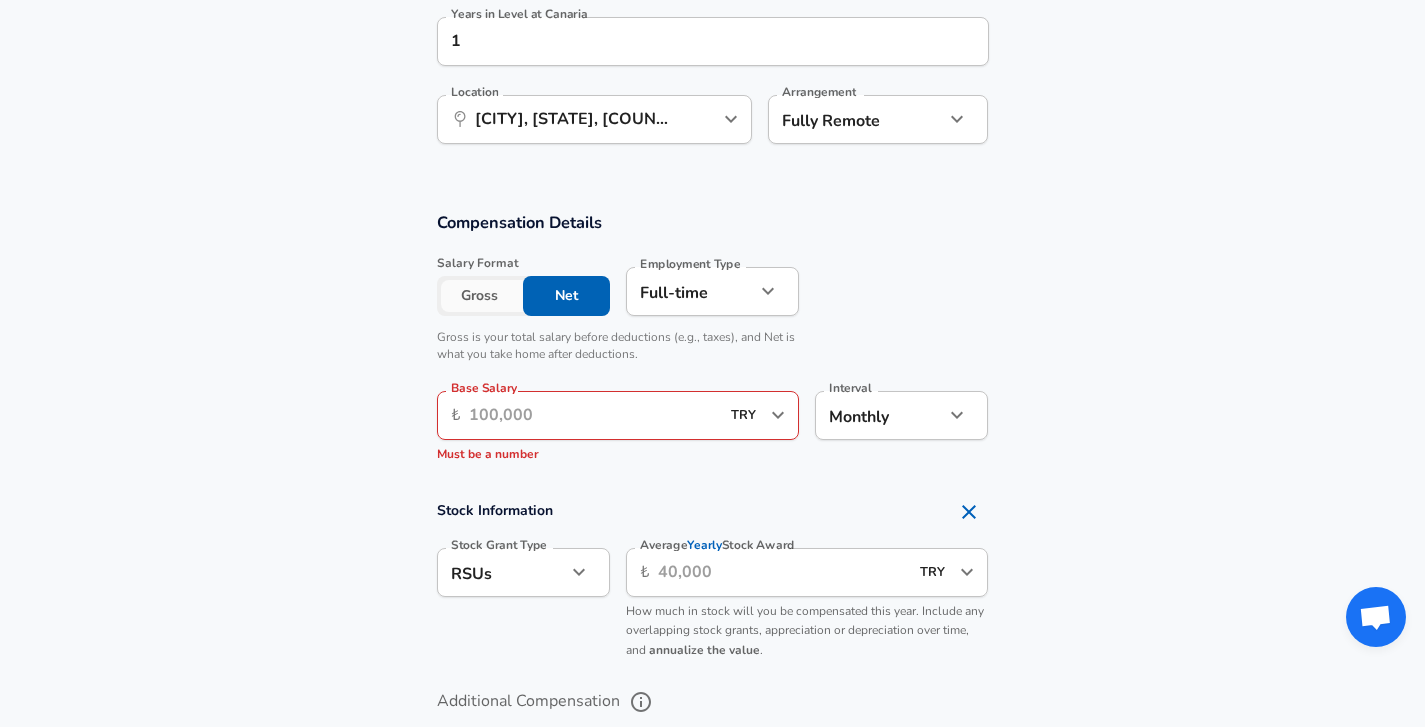 click on "Base Salary" at bounding box center (594, 415) 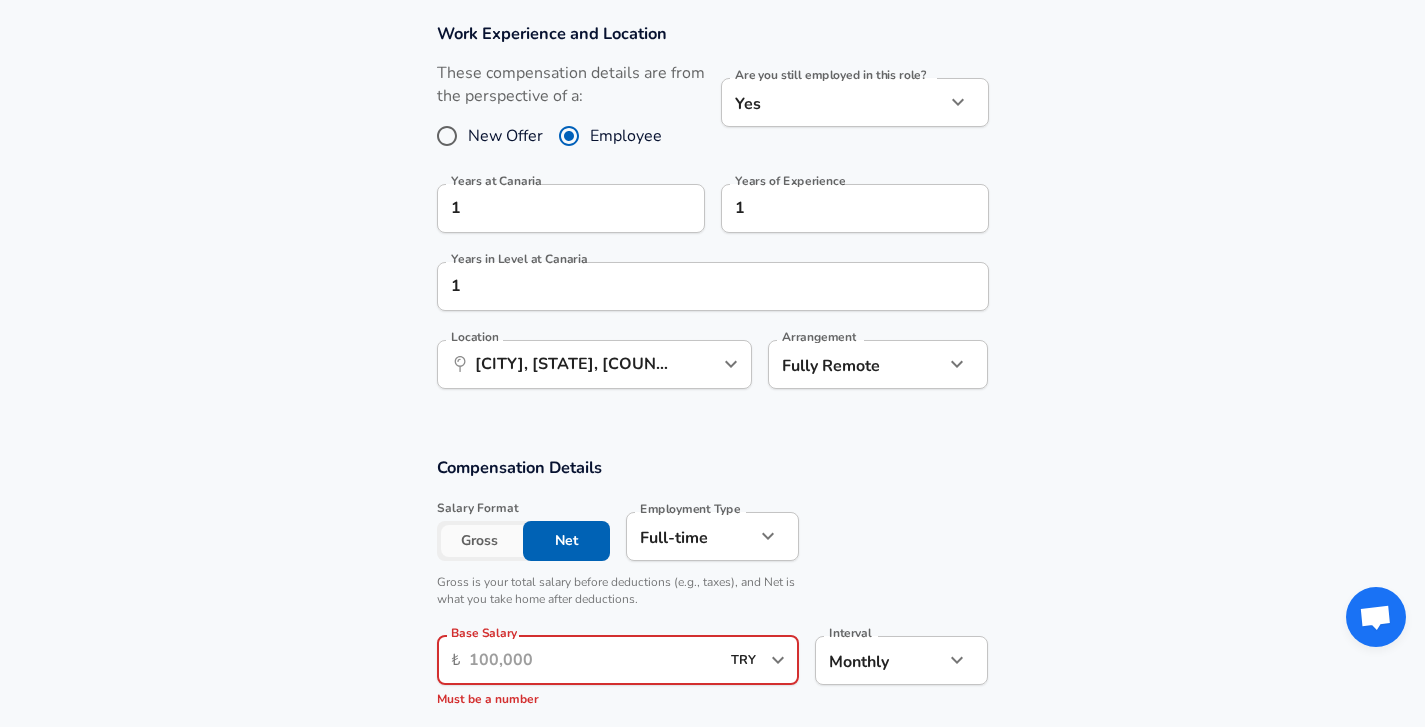 scroll, scrollTop: 796, scrollLeft: 0, axis: vertical 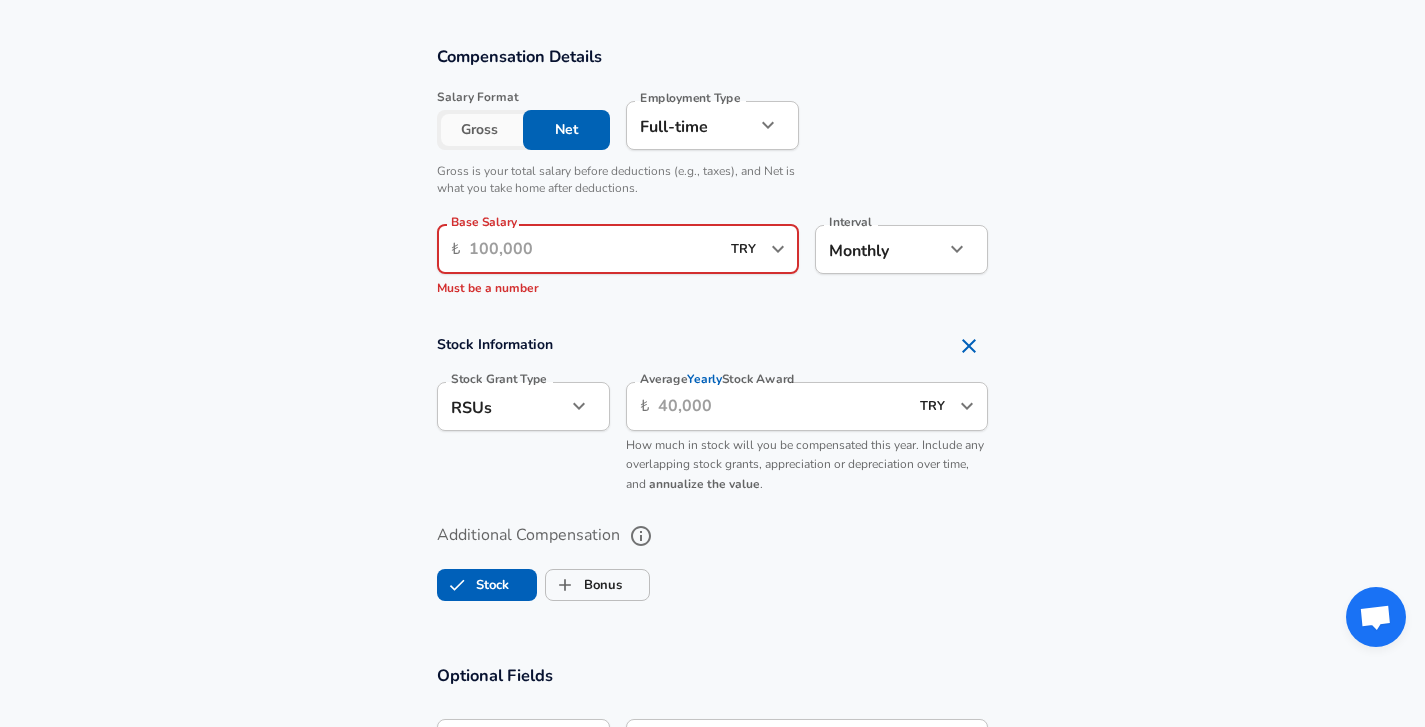 click on "Company & Title Information   Enter the company you received your offer from Company Canaria Company   Select the title that closest resembles your official title. This should be similar to the title that was present on your offer letter. Title Data Engineer Title   Select a job family that best fits your role. If you can't find one, select 'Other' to enter a custom job family Job Family Software Engineer Job Family   Select a Specialization that best fits your role. If you can't find one, select 'Other' to enter a custom specialization Select Specialization Data Data   Level Level" at bounding box center (712, -937) 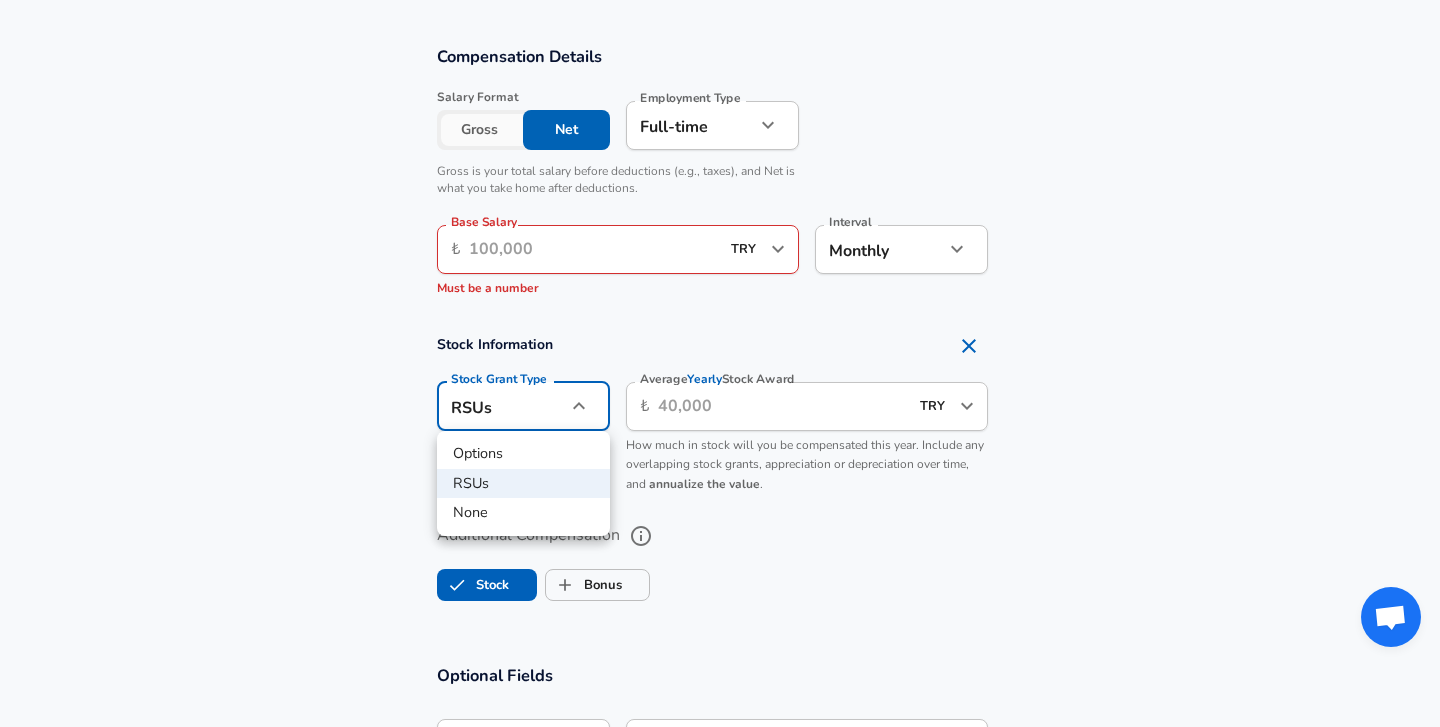 click at bounding box center (720, 363) 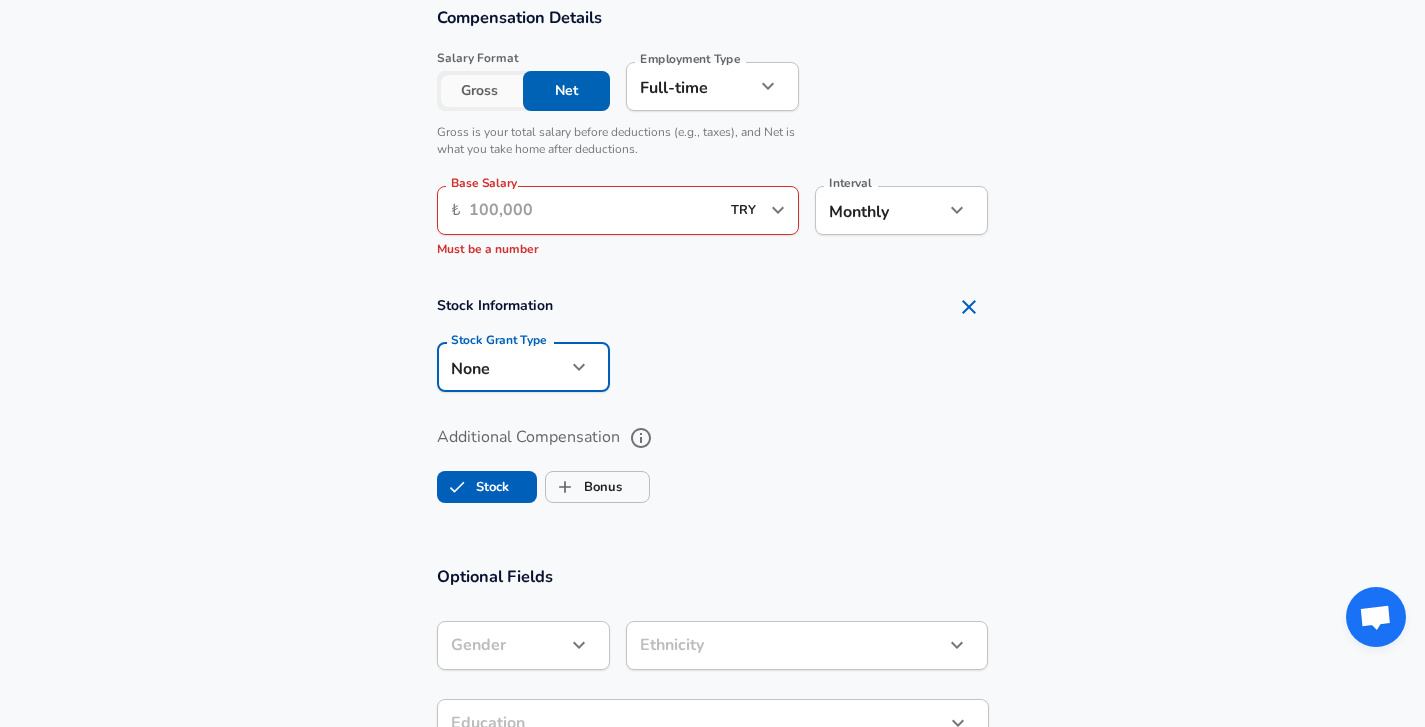 scroll, scrollTop: 1235, scrollLeft: 0, axis: vertical 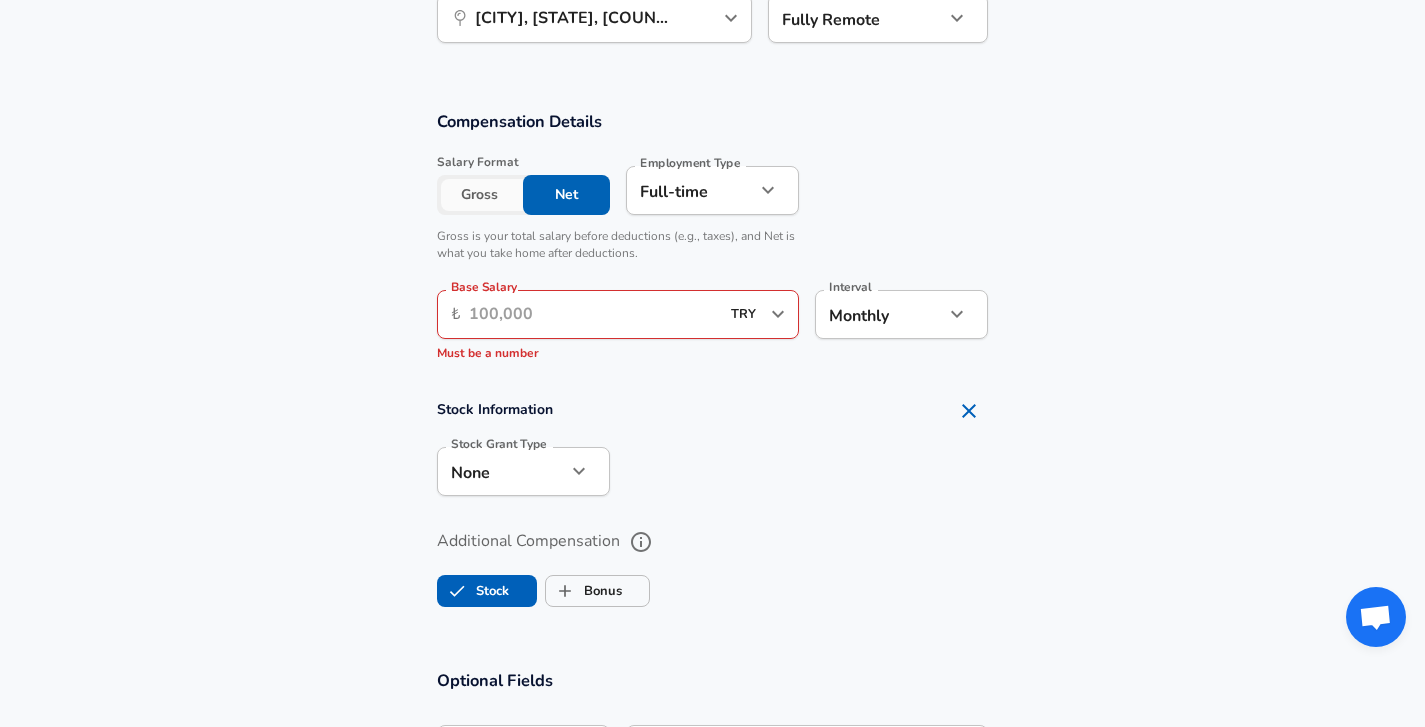 click on "Base Salary" at bounding box center (594, 314) 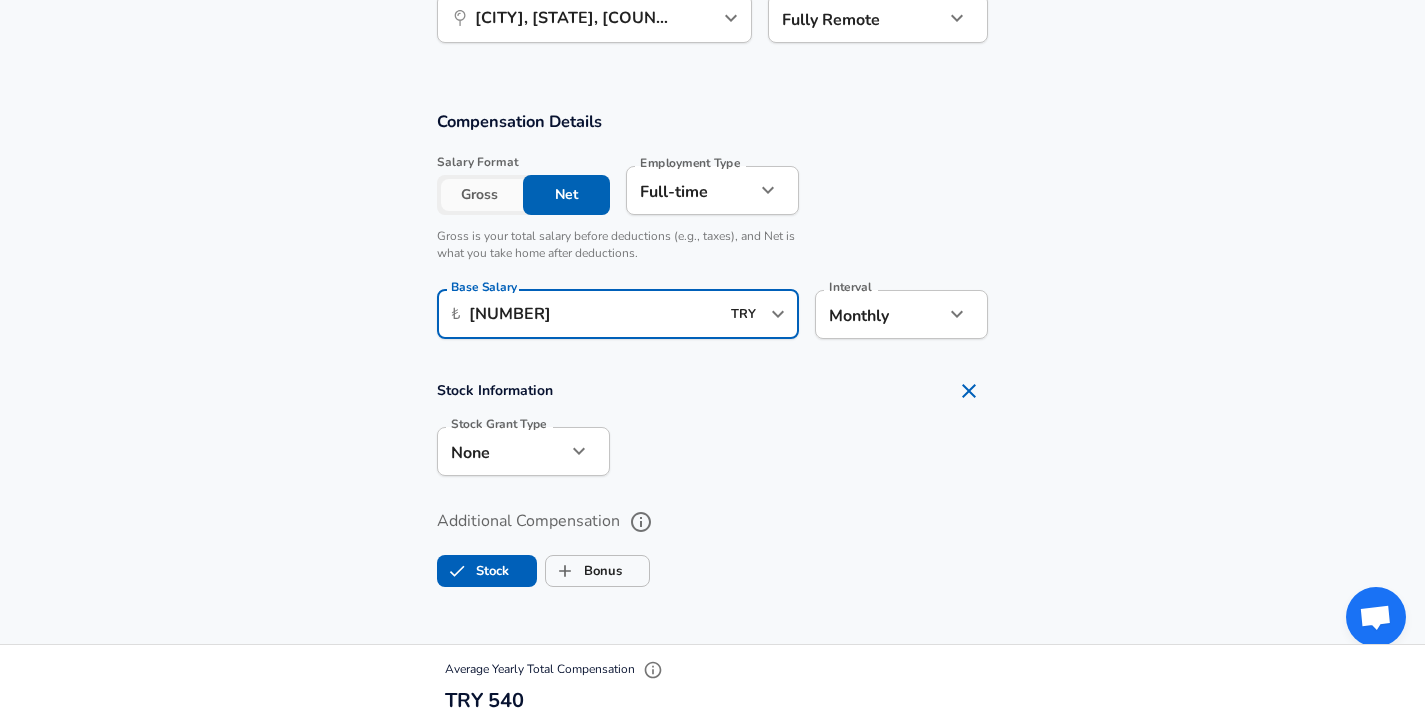 click on "[NUMBER]" at bounding box center (594, 314) 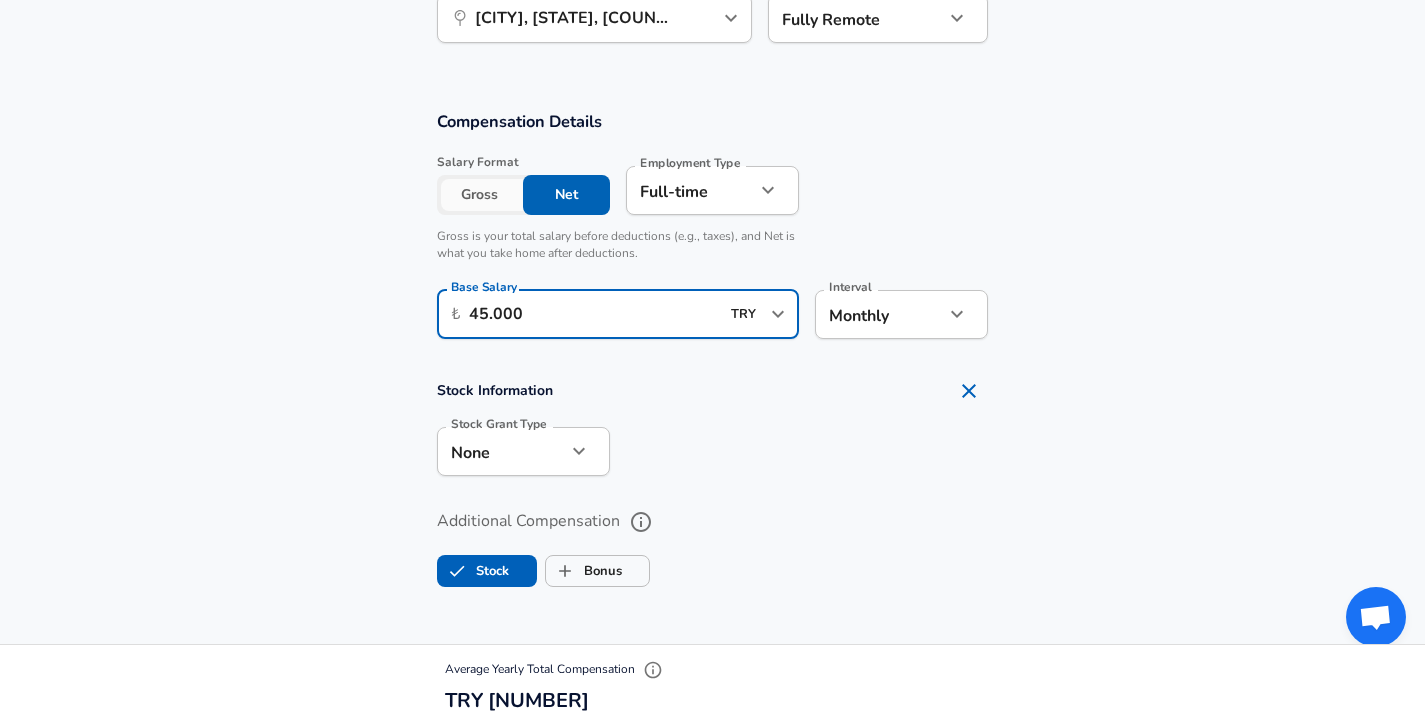 scroll, scrollTop: 1296, scrollLeft: 0, axis: vertical 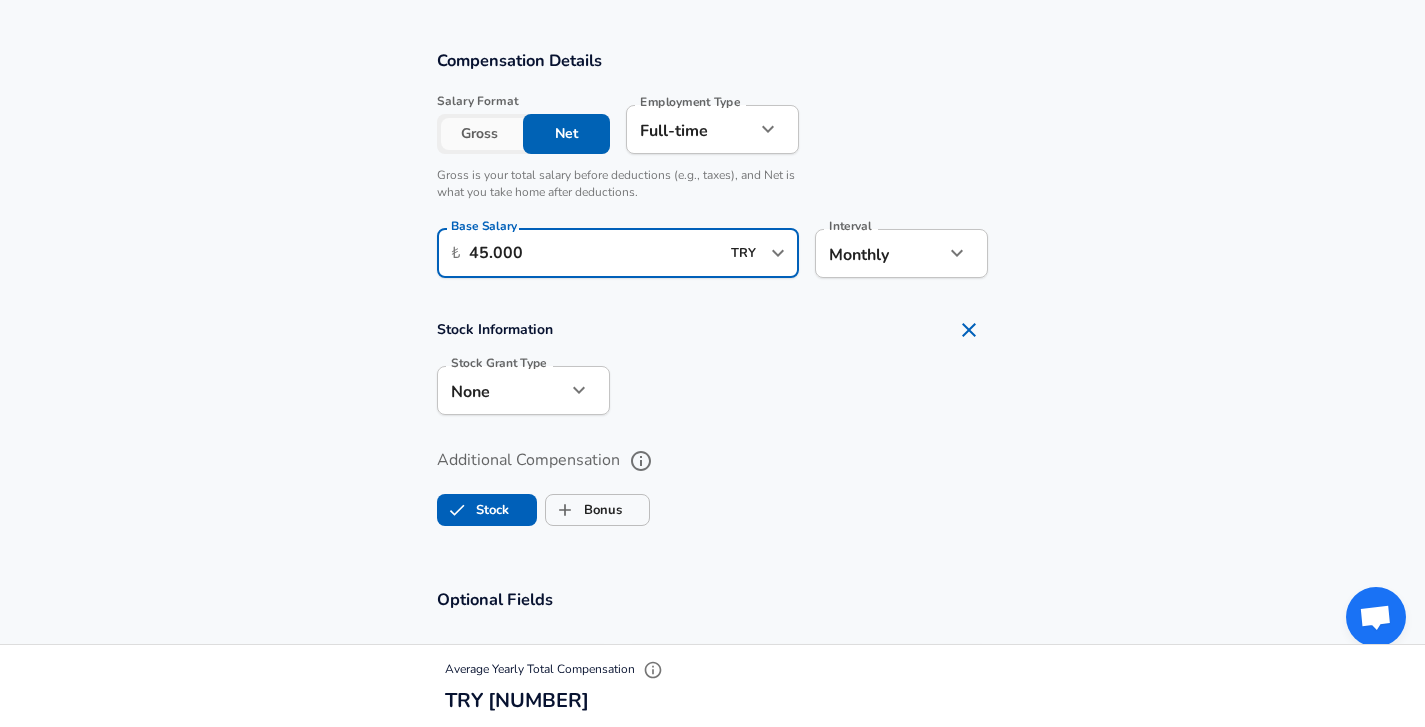 type on "45.000" 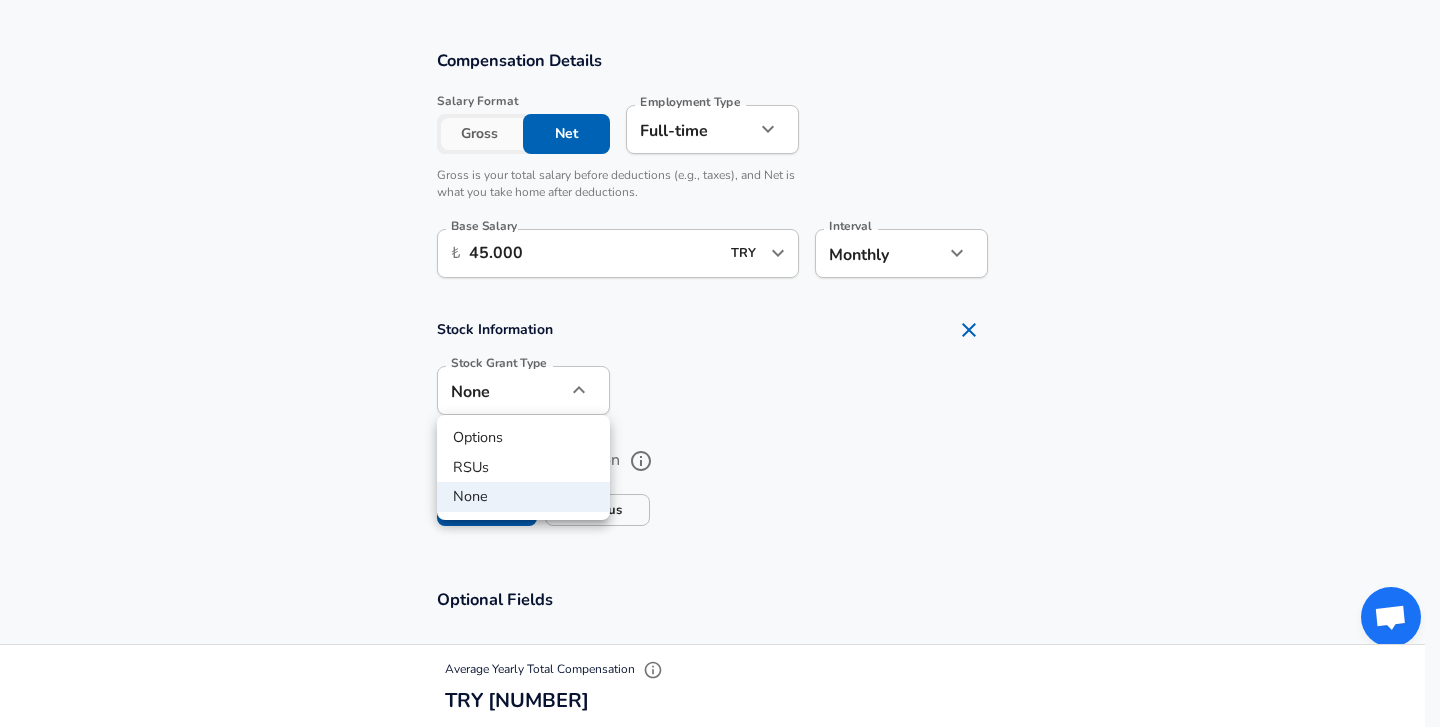 click at bounding box center (720, 363) 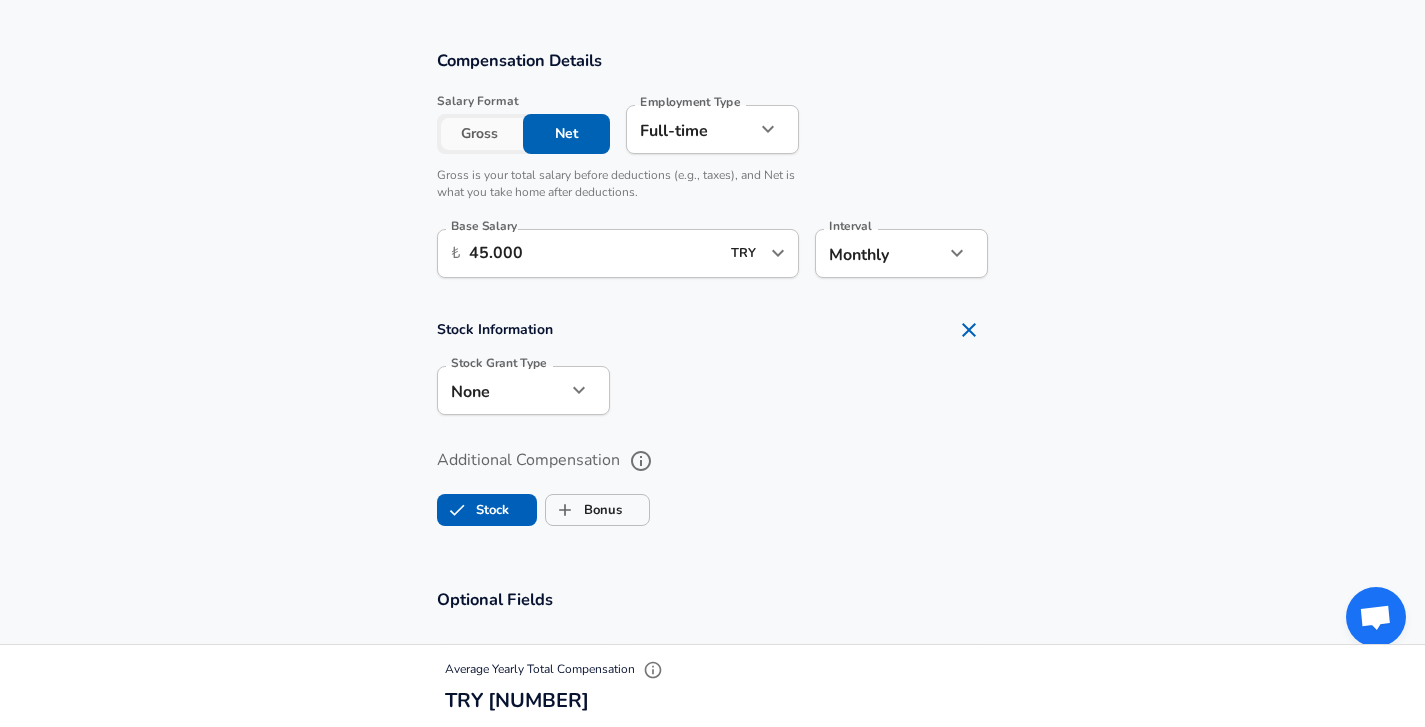 scroll, scrollTop: 1322, scrollLeft: 0, axis: vertical 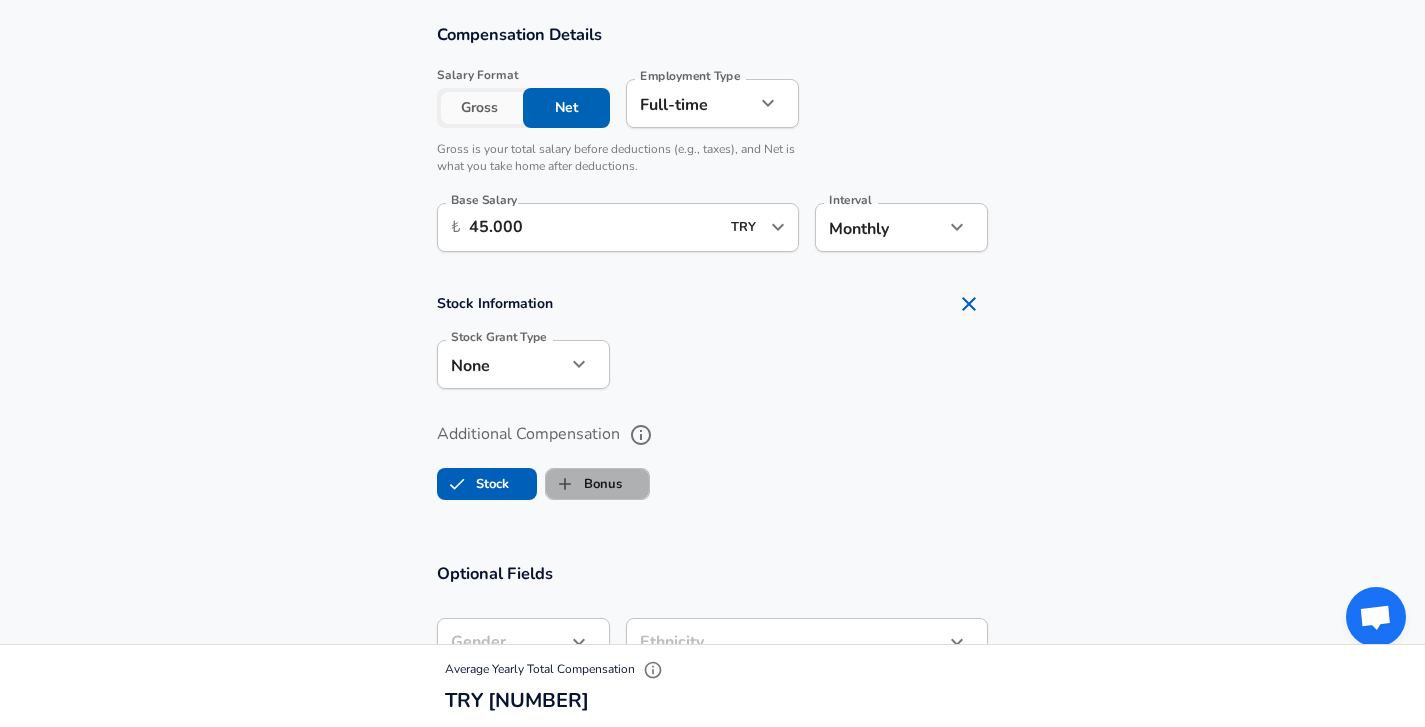 click on "Bonus" at bounding box center (584, 484) 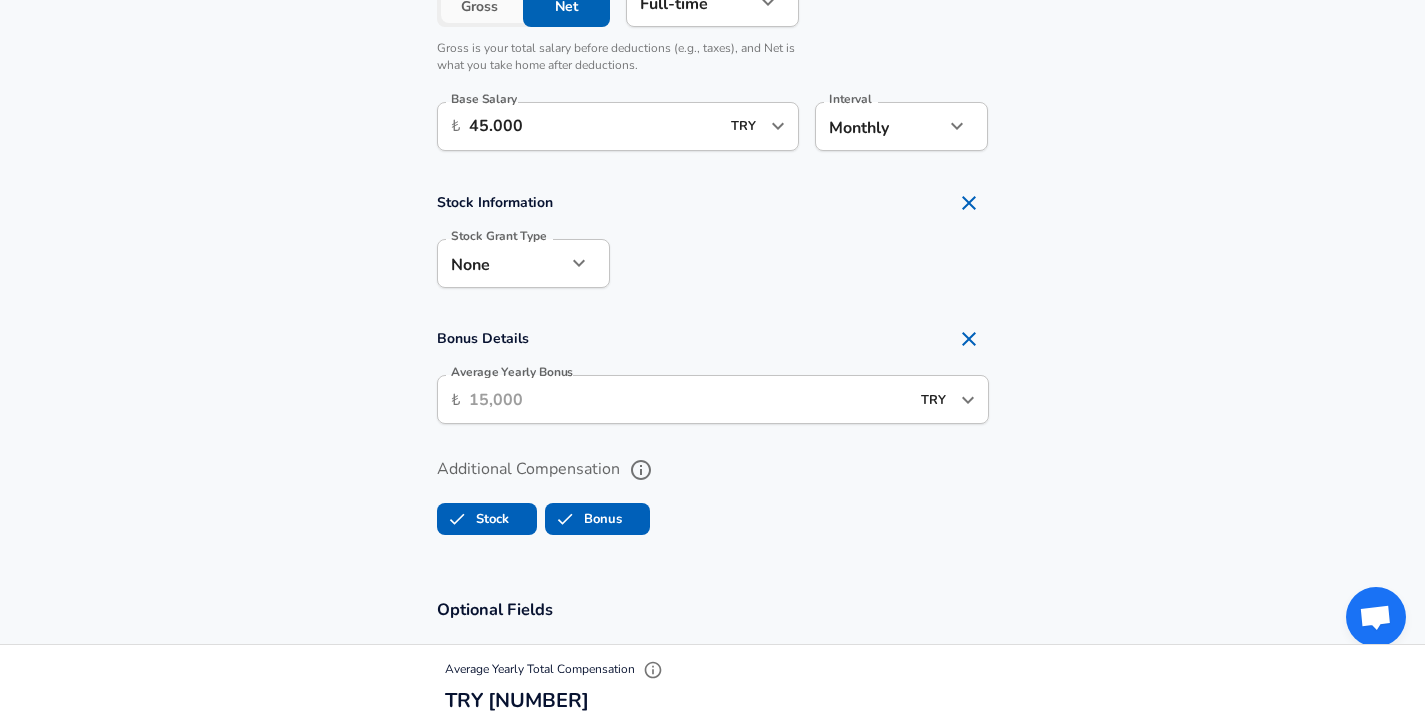 scroll, scrollTop: 1368, scrollLeft: 0, axis: vertical 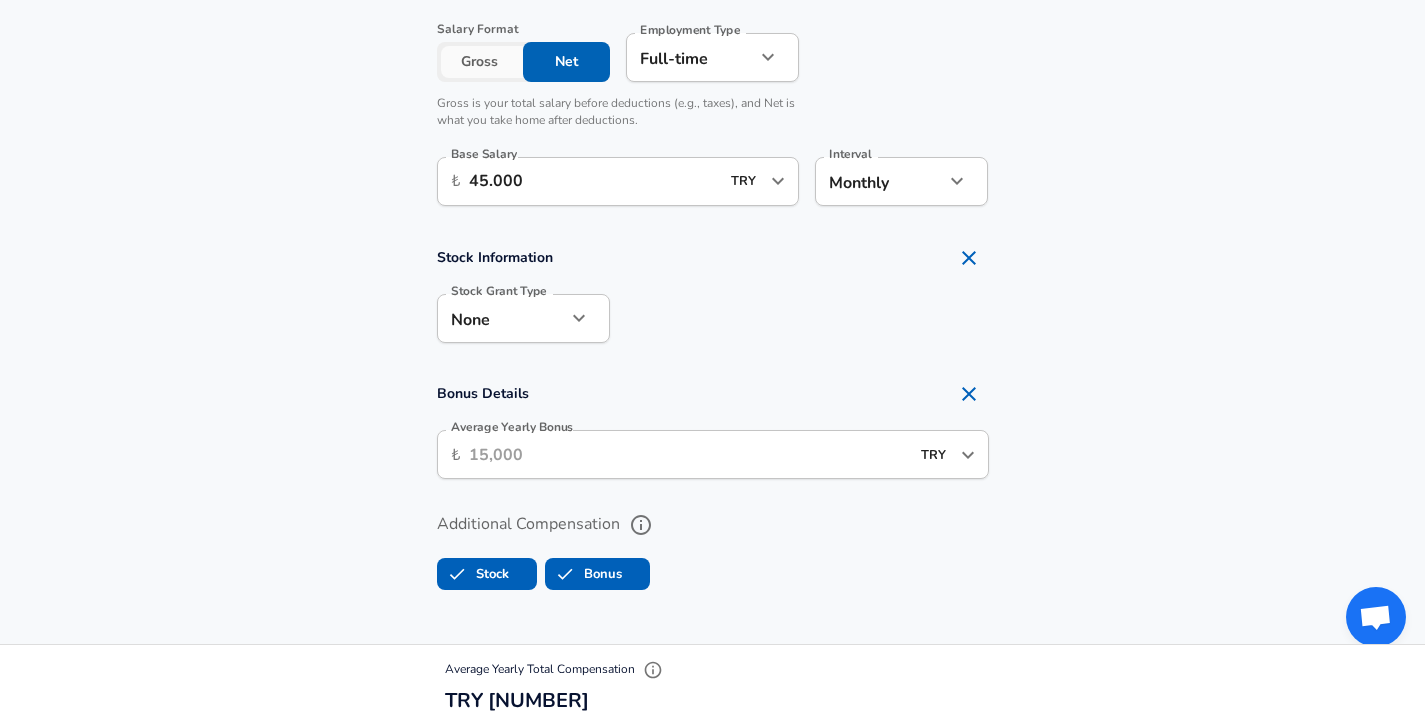 click on "Average Yearly Bonus" at bounding box center [689, 454] 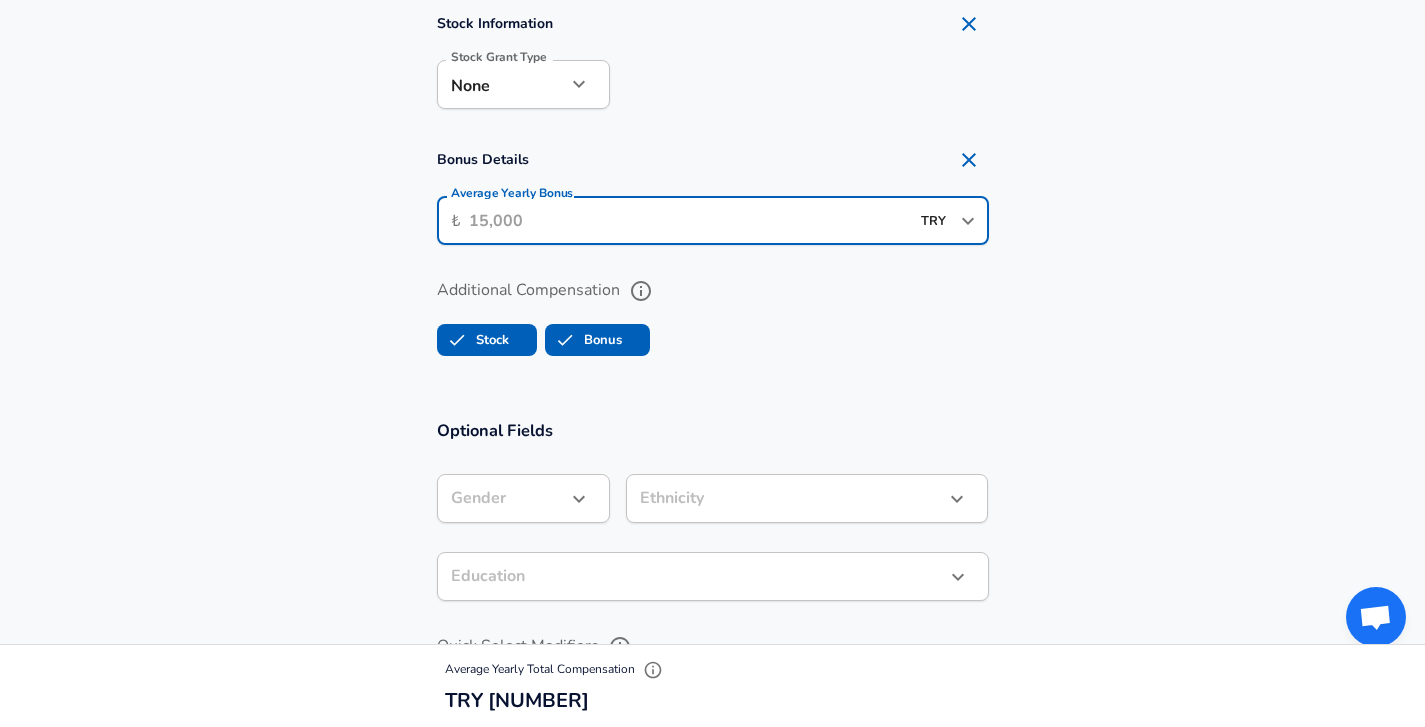 scroll, scrollTop: 1521, scrollLeft: 0, axis: vertical 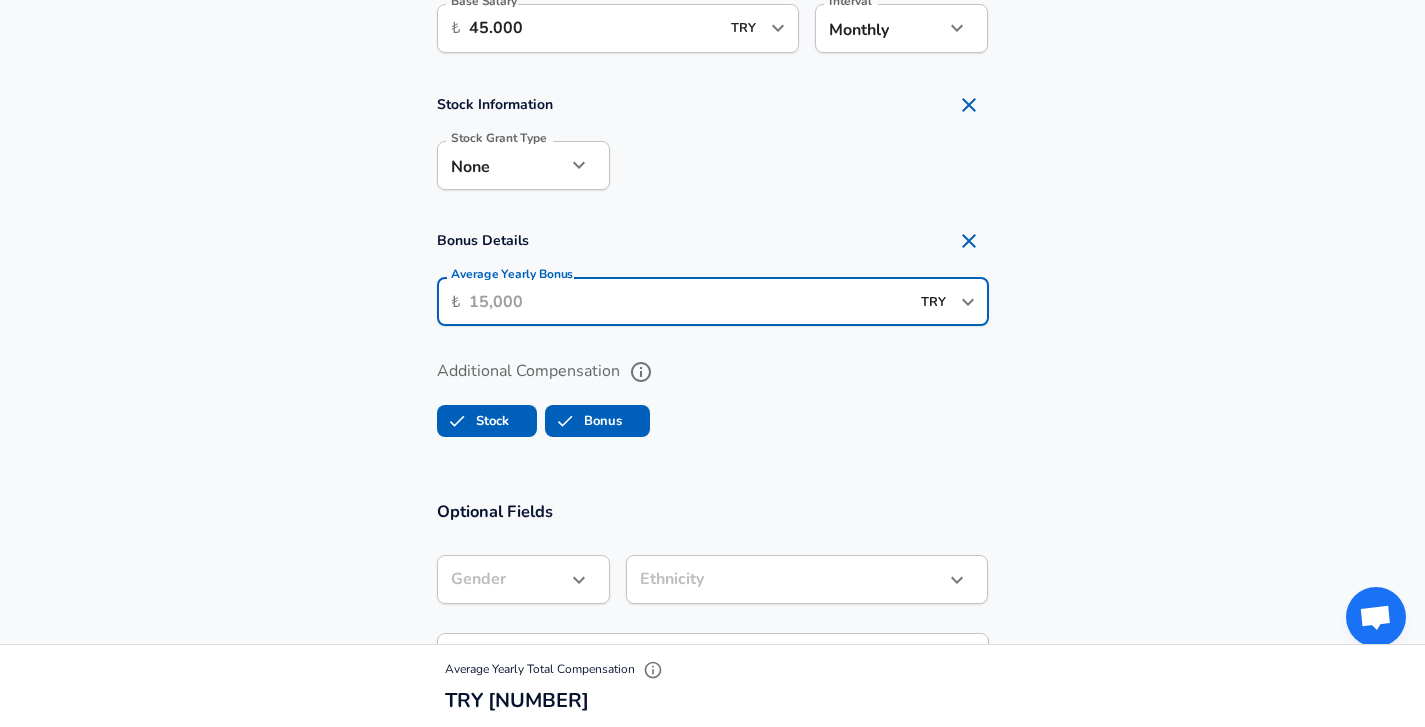 click 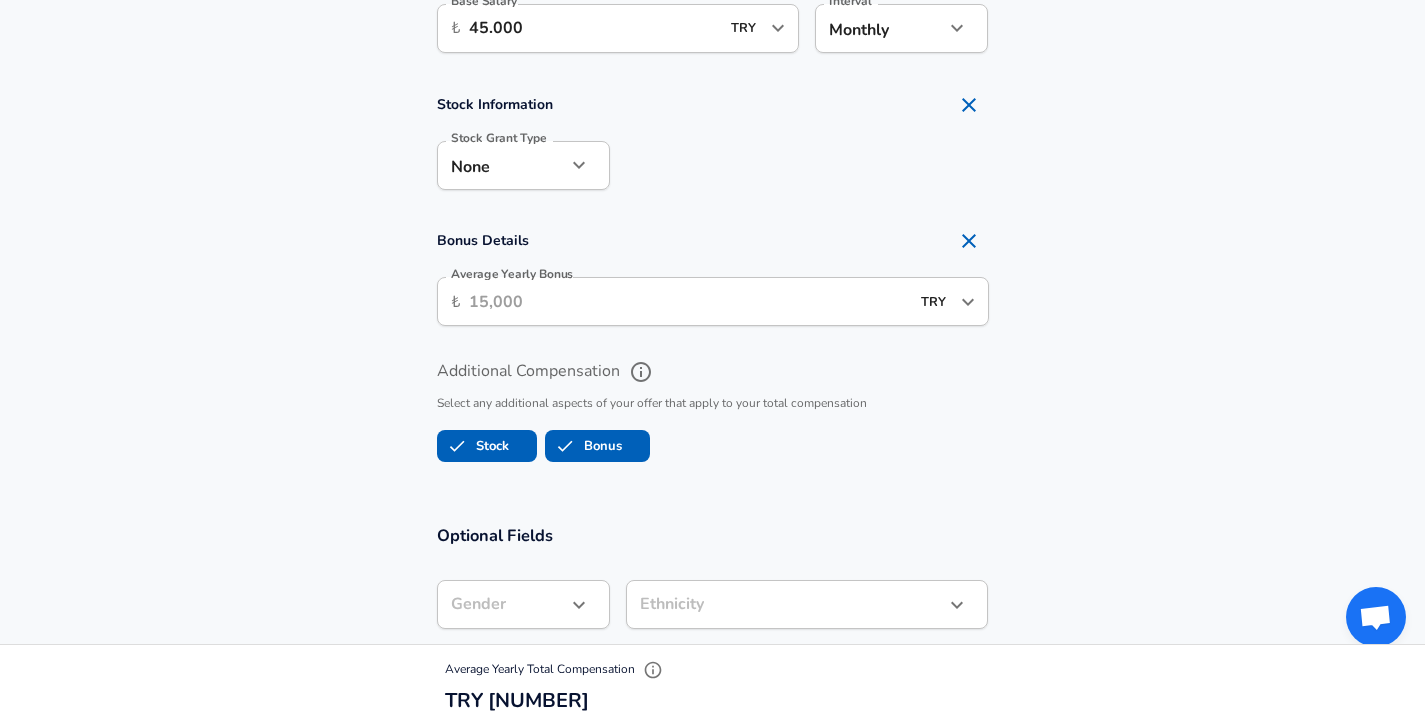 click on "Bonus" at bounding box center (584, 446) 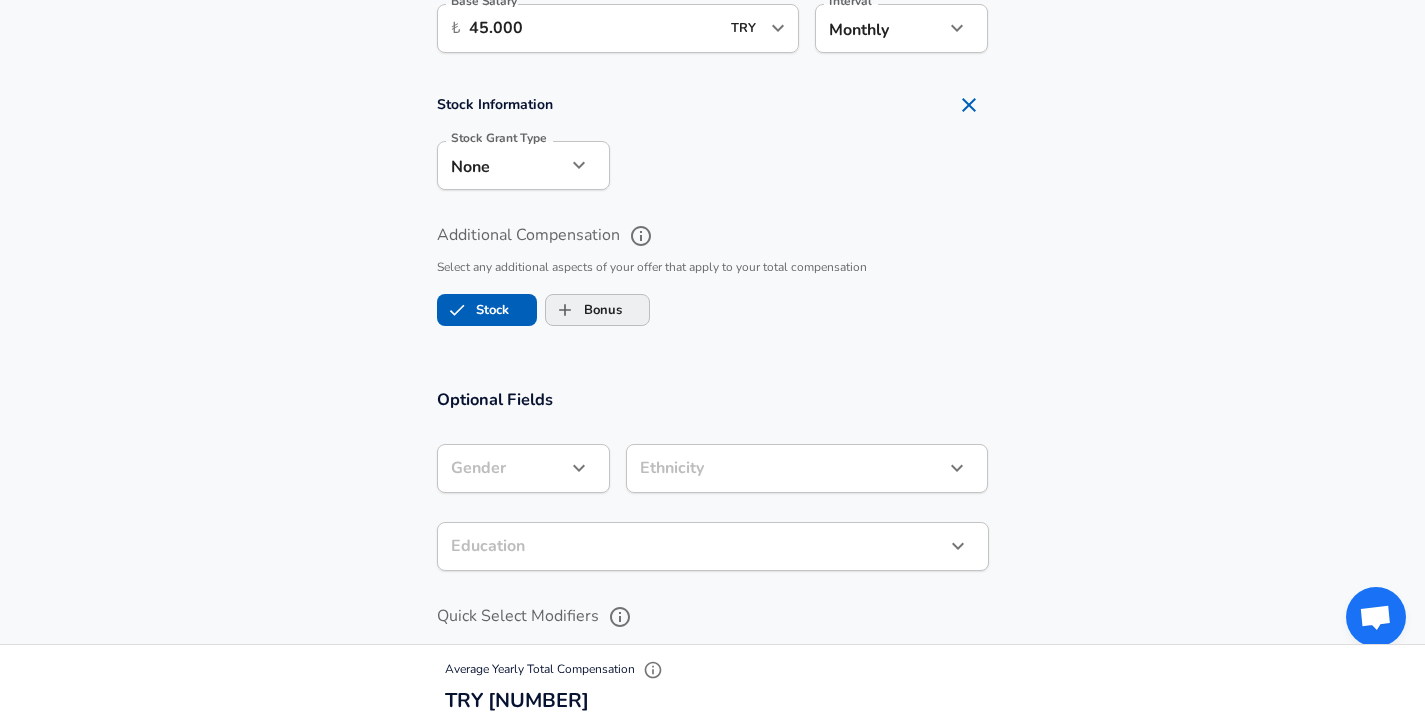 click on "Bonus" at bounding box center (597, 310) 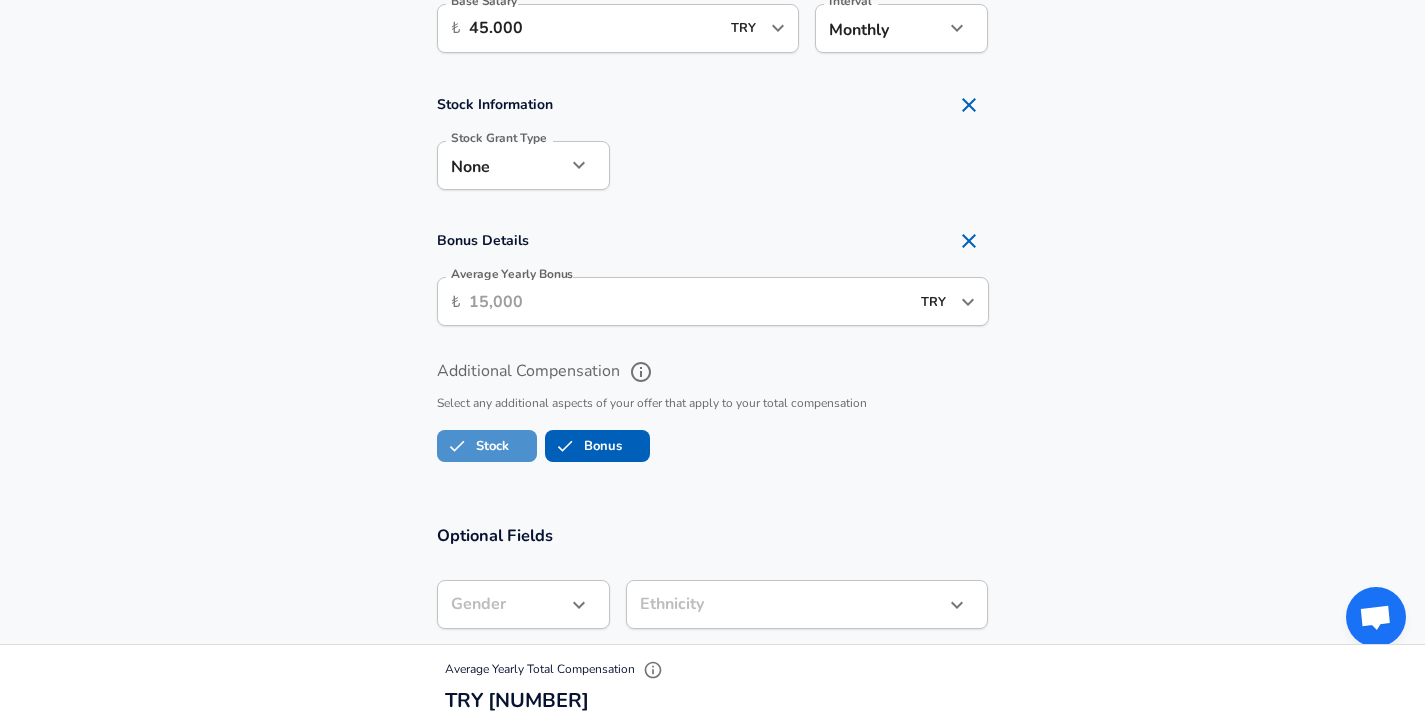 click on "Stock" at bounding box center (473, 446) 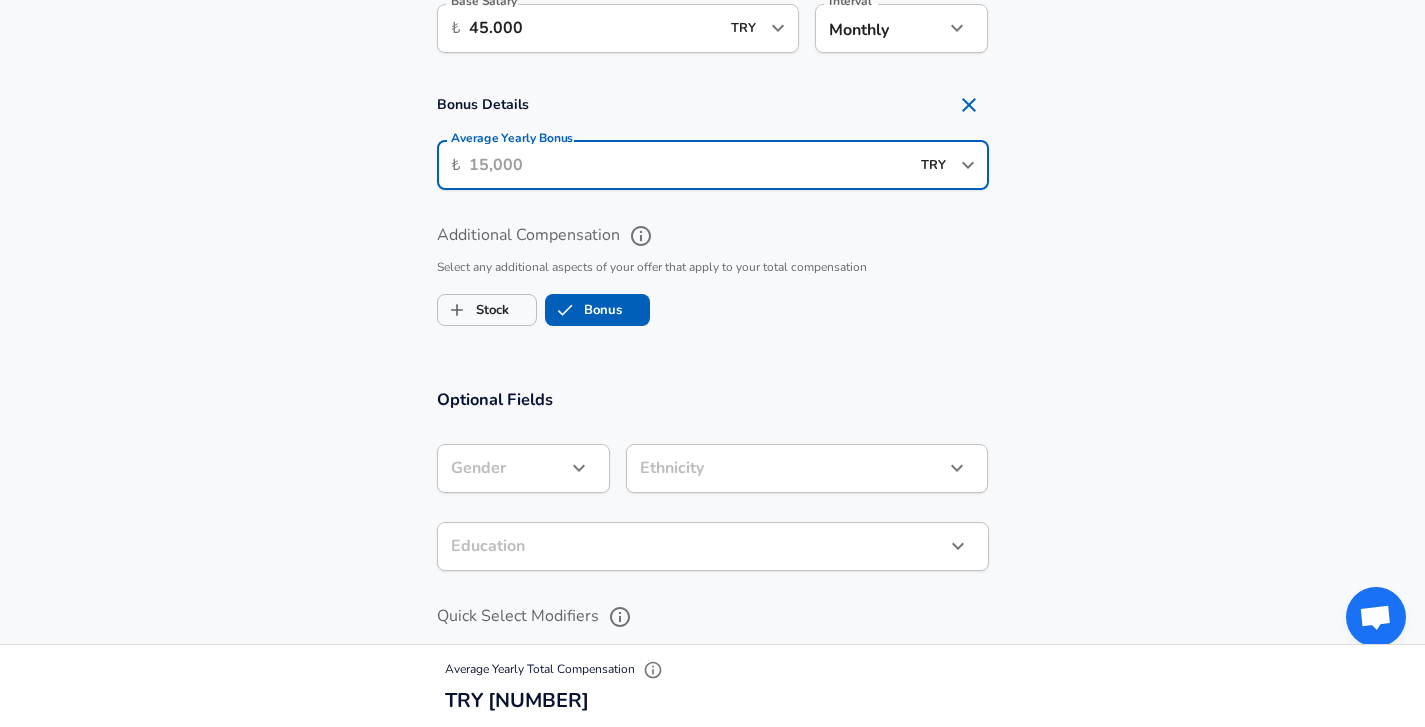 click on "Average Yearly Bonus" at bounding box center [689, 165] 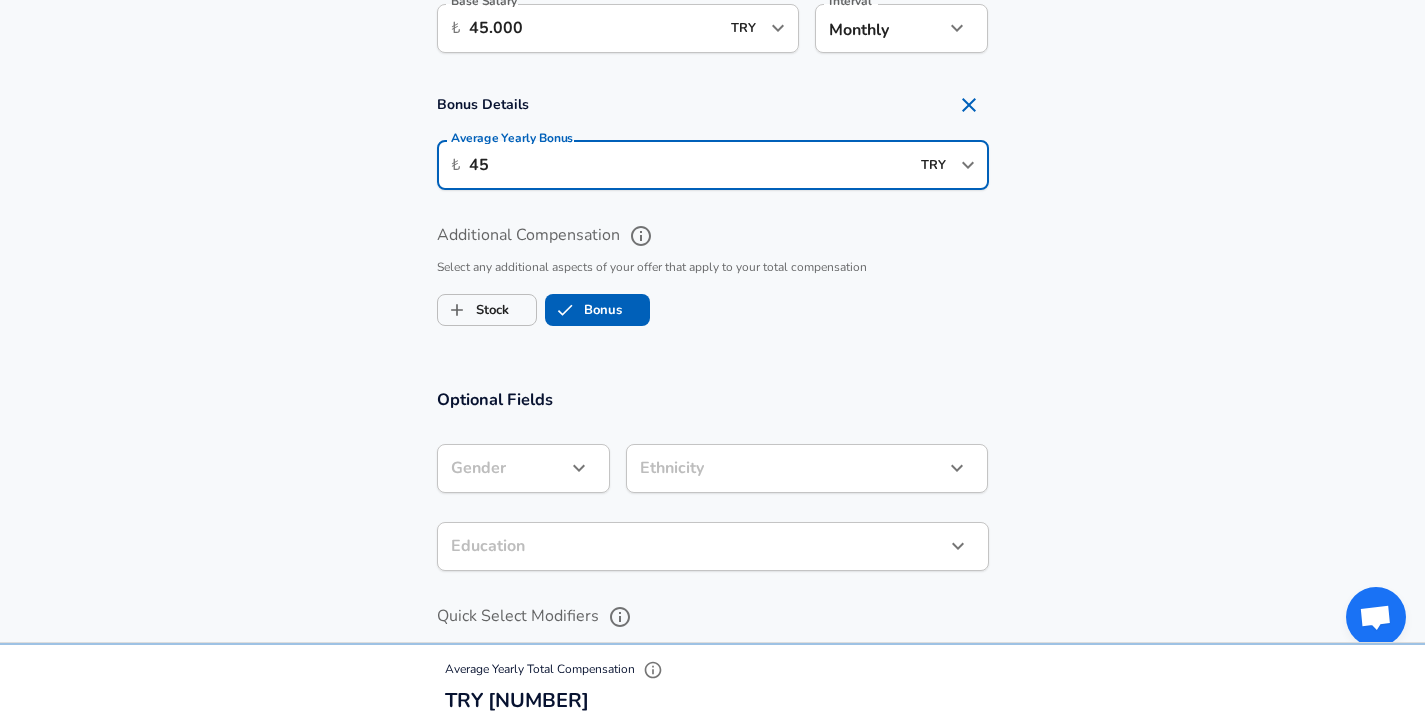 type on "4" 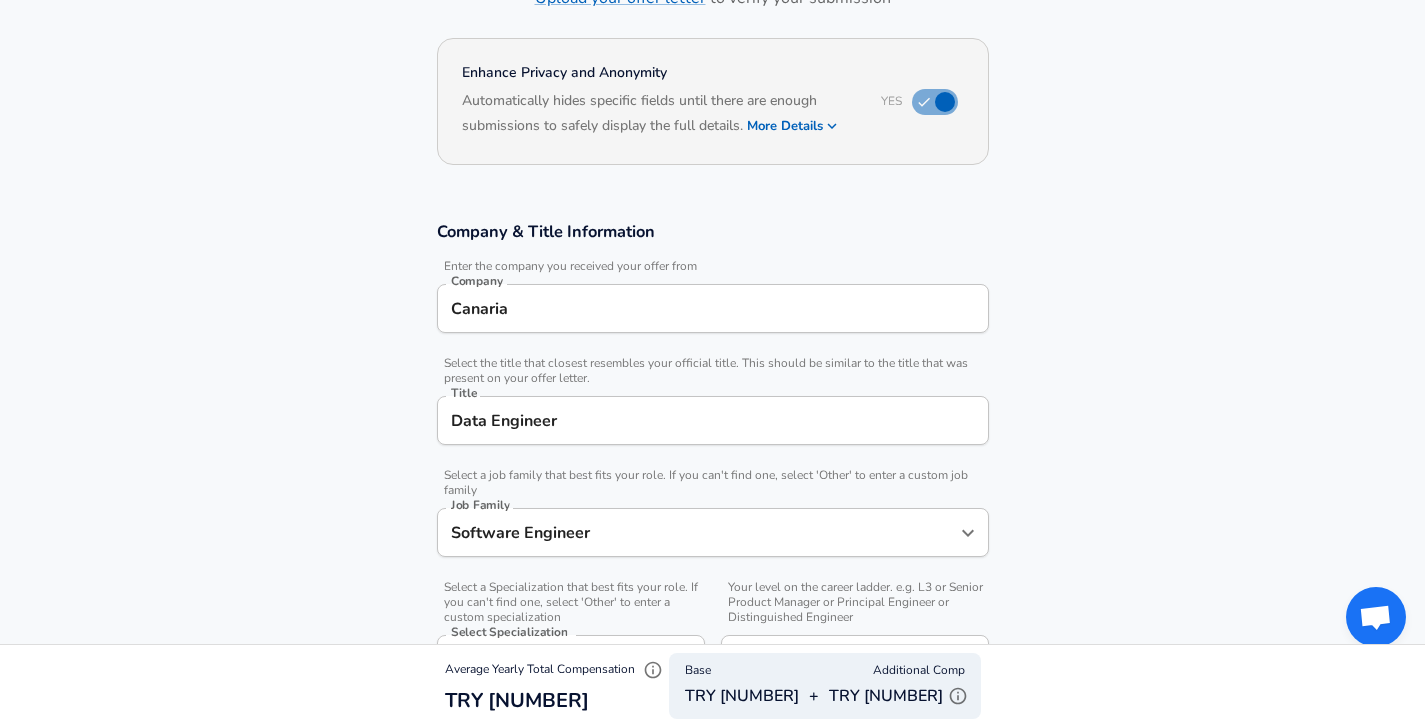 scroll, scrollTop: 164, scrollLeft: 0, axis: vertical 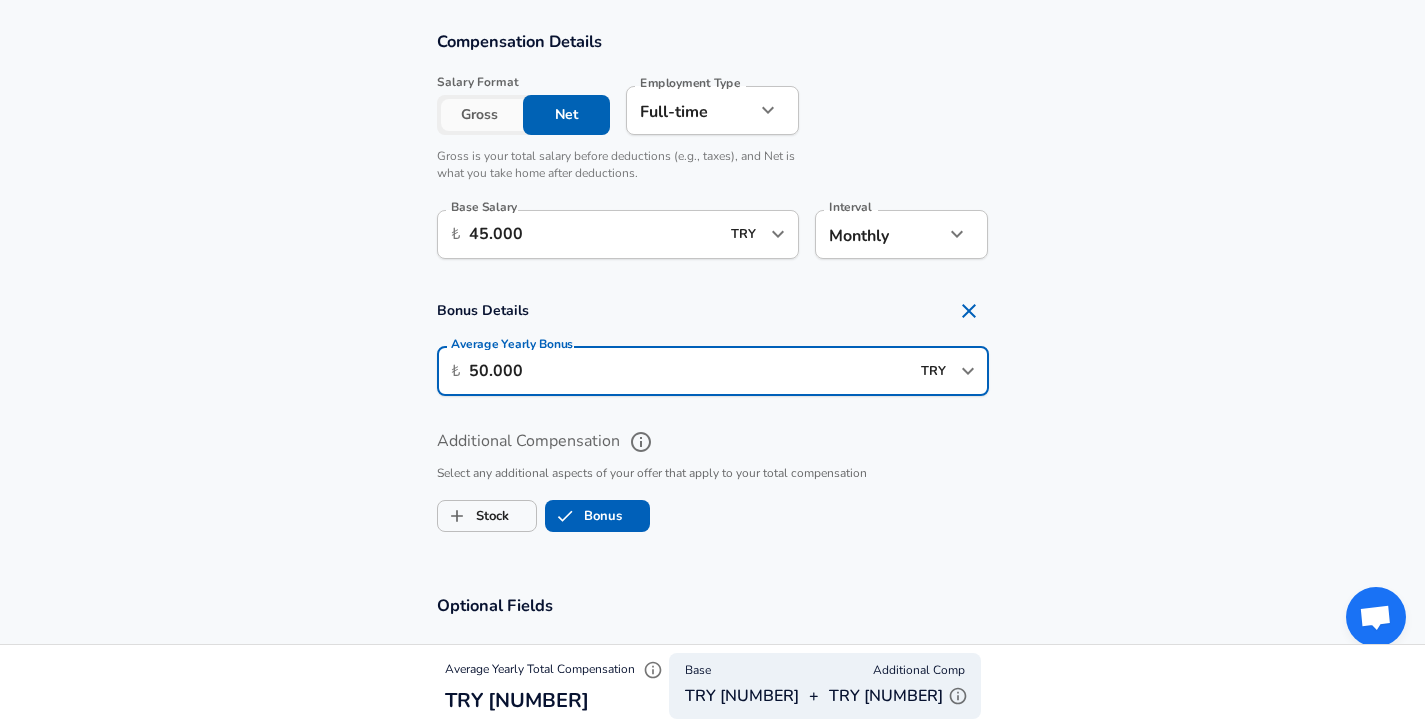 type on "50.000" 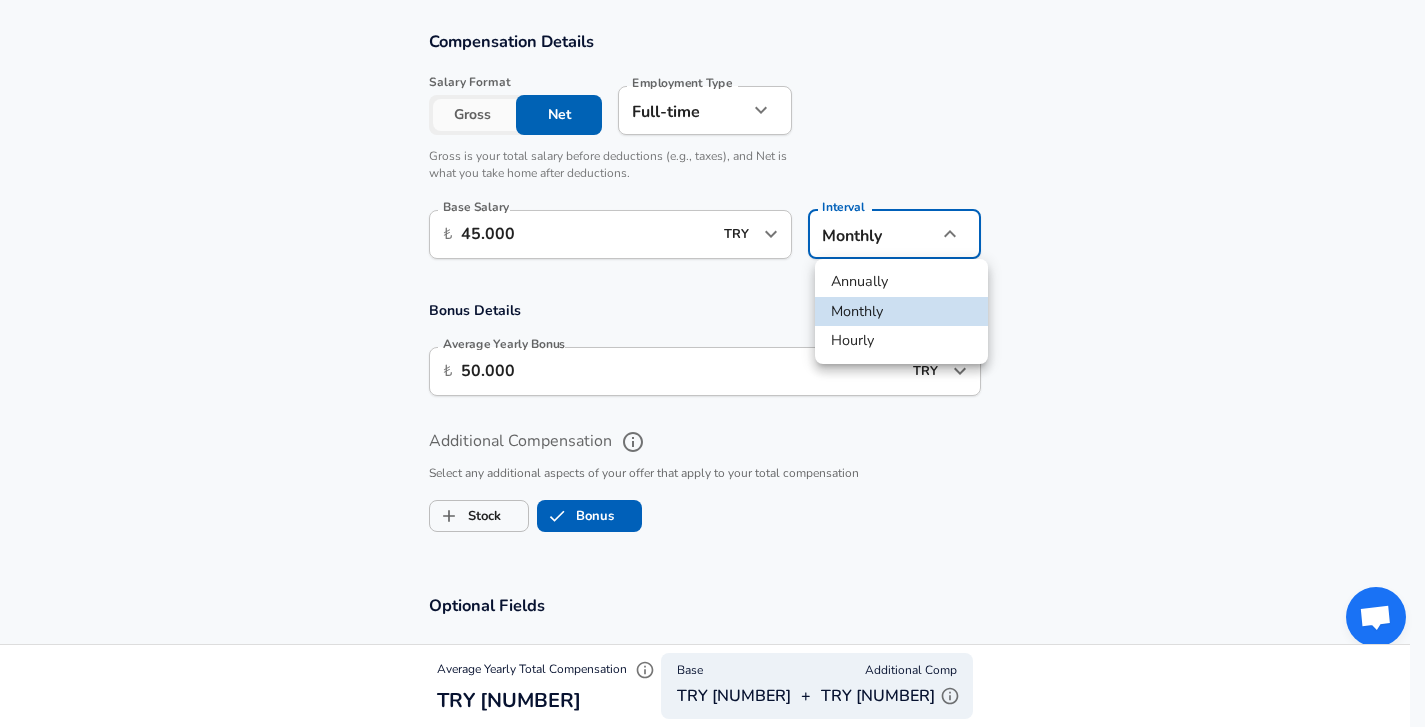 click on "Company & Title Information   Enter the company you received your offer from Company Canaria Company   Select the title that closest resembles your official title. This should be similar to the title that was present on your offer letter. Title Data Engineer Title   Select a job family that best fits your role. If you can't find one, select 'Other' to enter a custom job family Job Family Software Engineer Job Family   Select a Specialization that best fits your role. If you can't find one, select 'Other' to enter a custom specialization Select Specialization Data Data   Level Level" at bounding box center (712, -952) 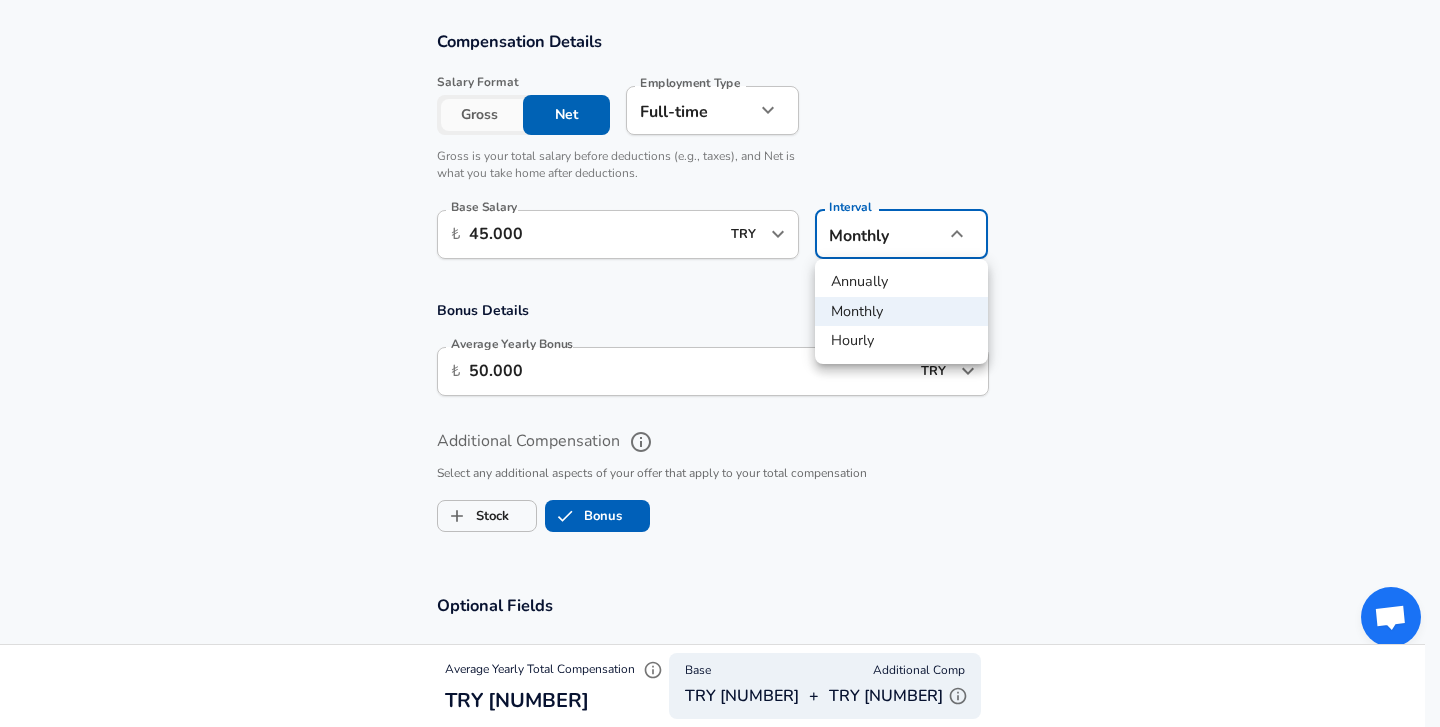 click at bounding box center [720, 363] 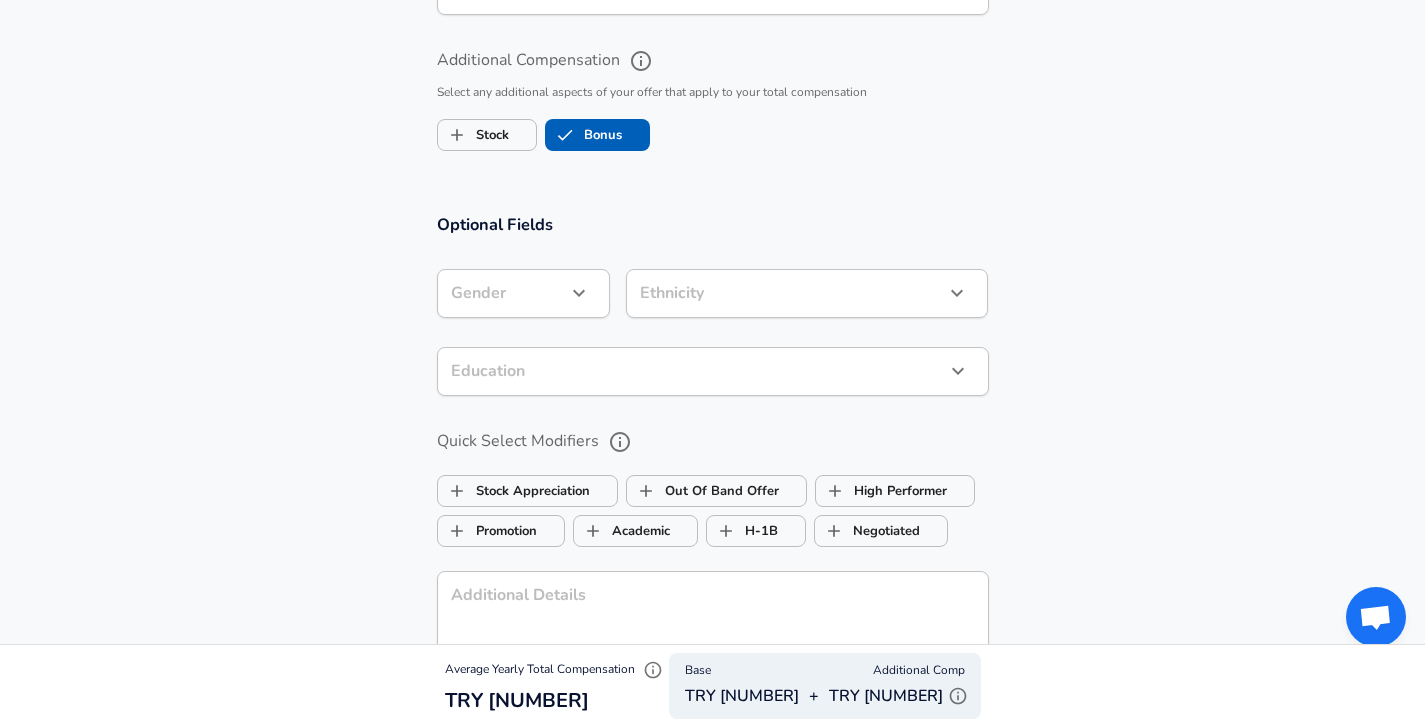 scroll, scrollTop: 1813, scrollLeft: 0, axis: vertical 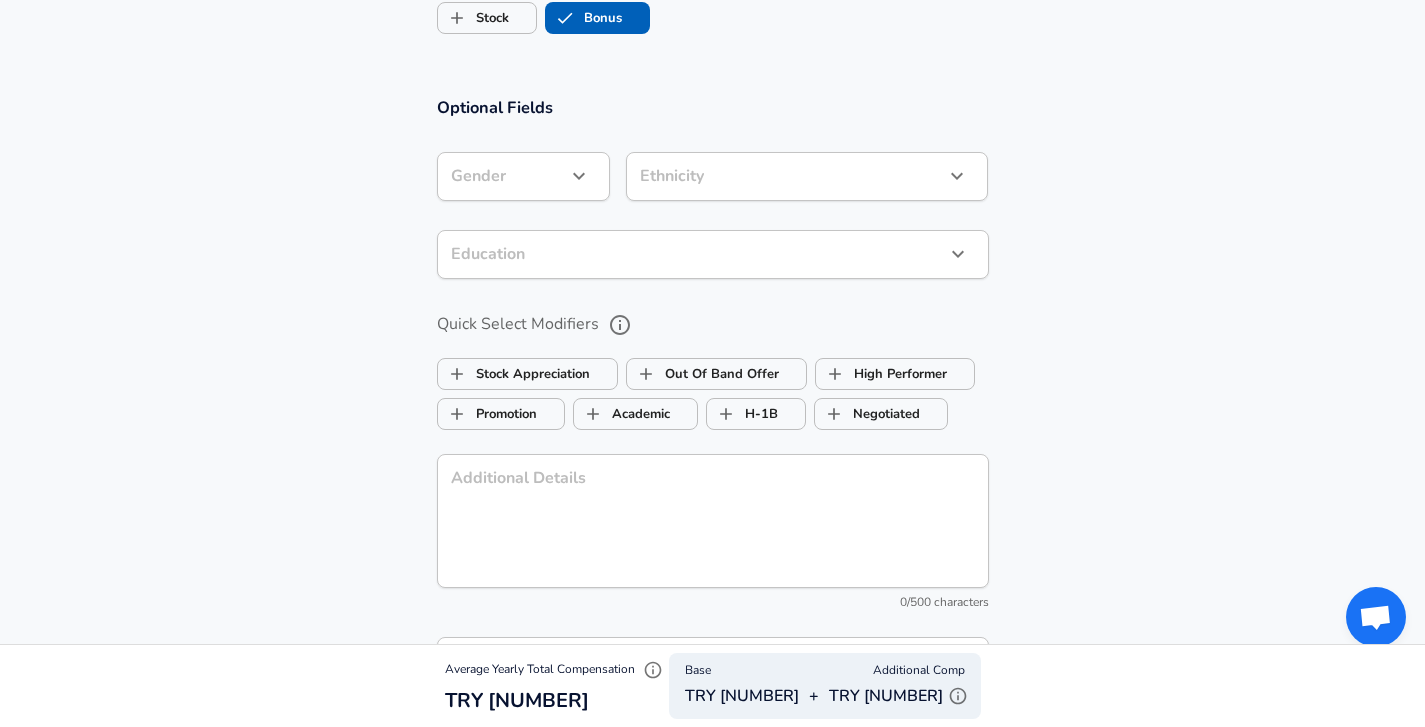 click on "Quick Select Modifiers" at bounding box center [620, 325] 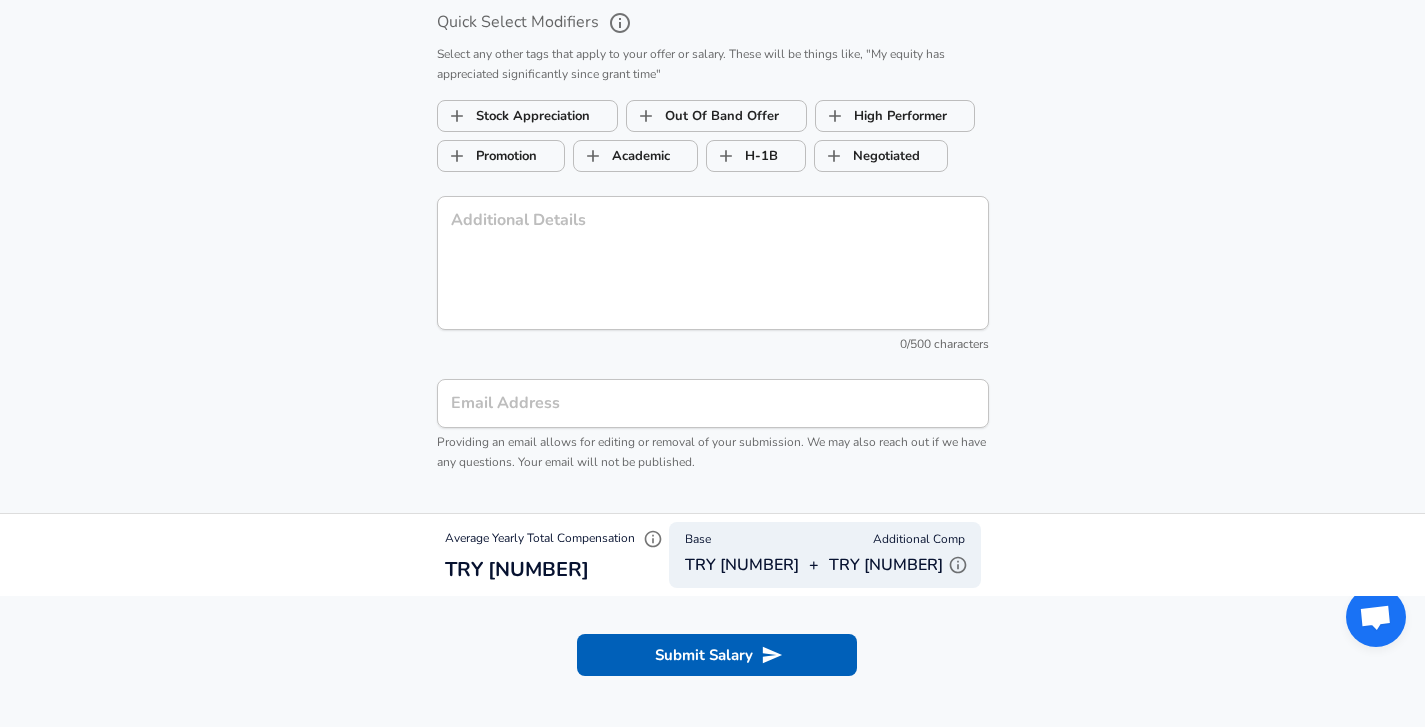 scroll, scrollTop: 2158, scrollLeft: 0, axis: vertical 